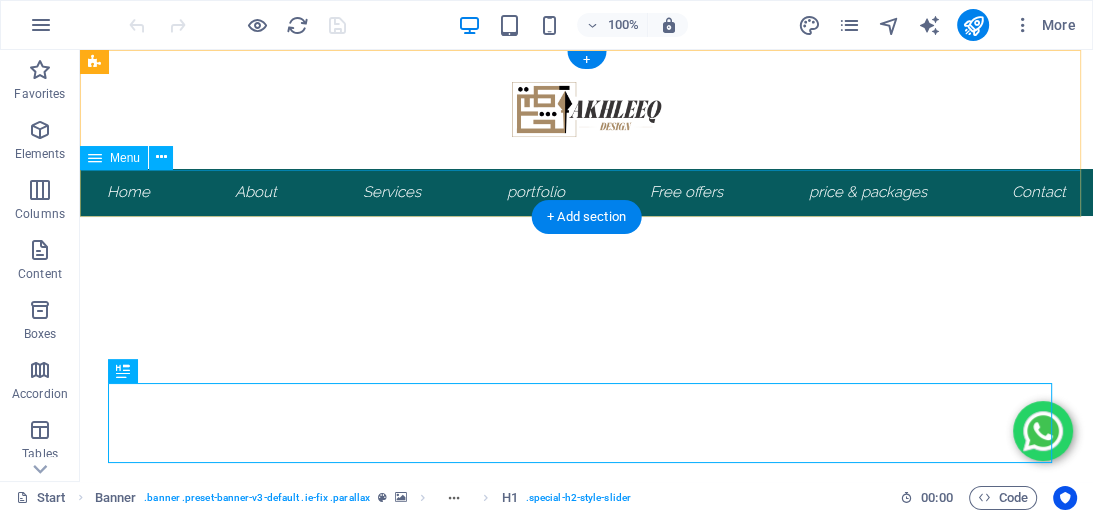 scroll, scrollTop: 0, scrollLeft: 0, axis: both 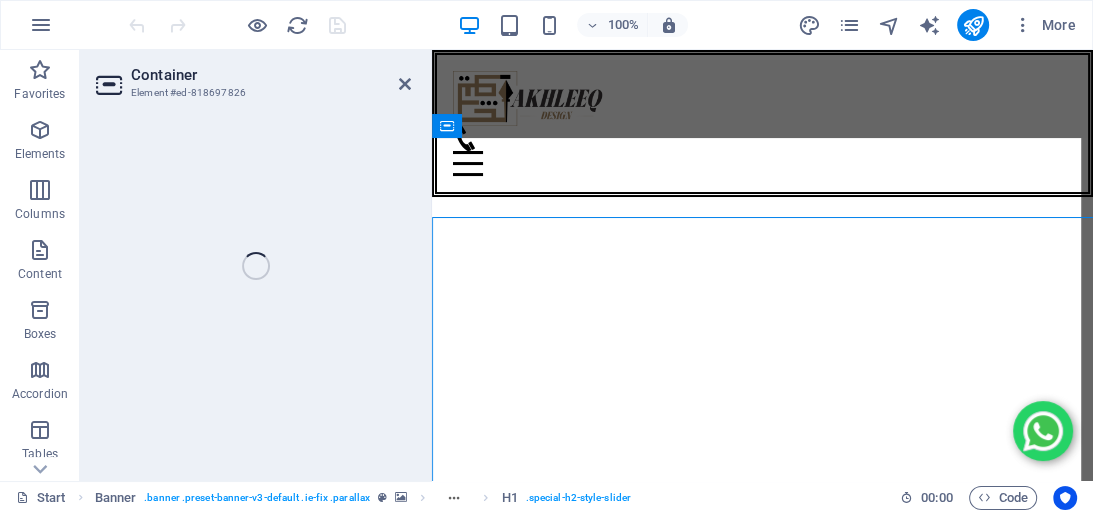 select on "ms" 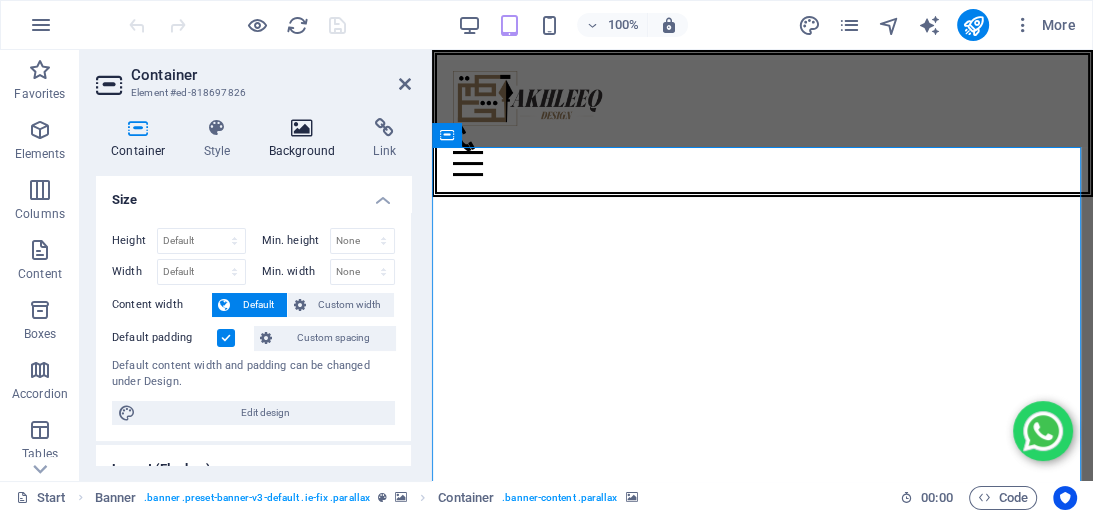 click on "Background" at bounding box center [306, 139] 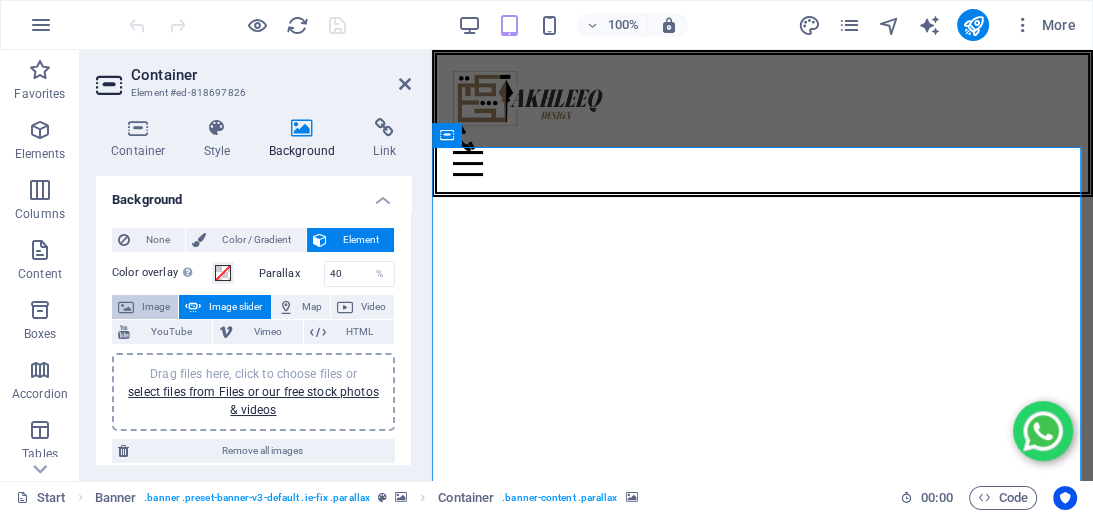 click on "Image" at bounding box center (156, 307) 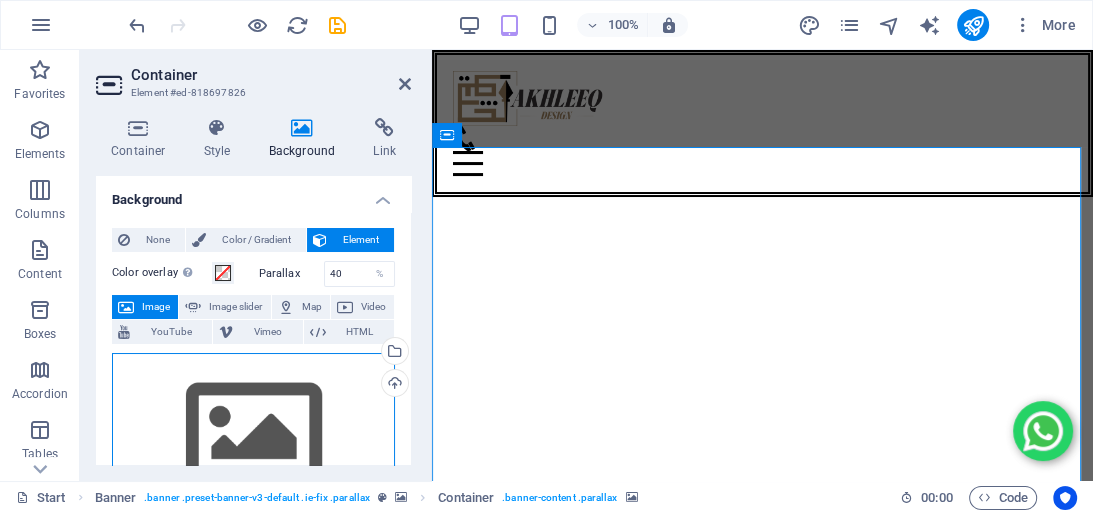 click on "Drag files here, click to choose files or select files from Files or our free stock photos & videos" at bounding box center (253, 435) 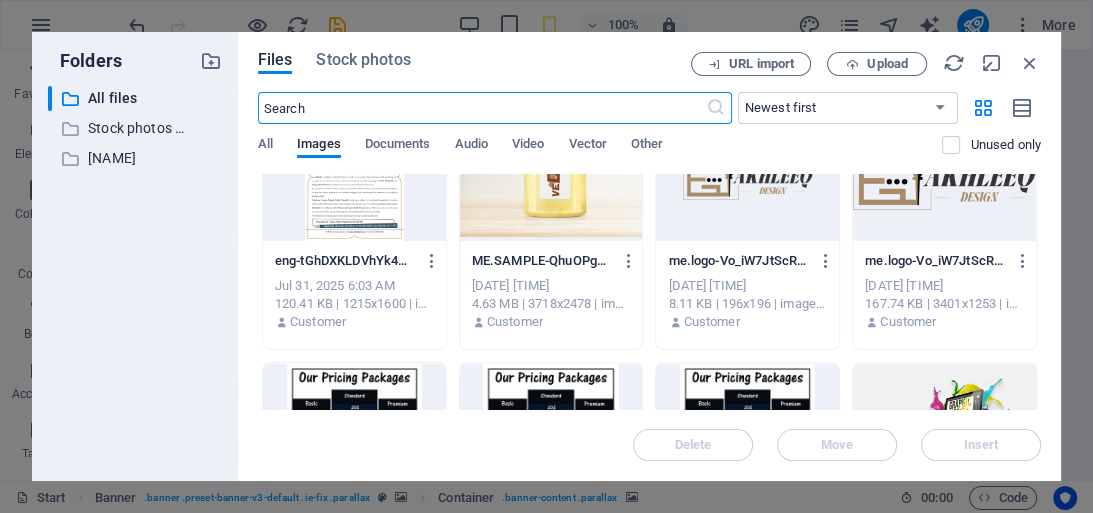 scroll, scrollTop: 2240, scrollLeft: 0, axis: vertical 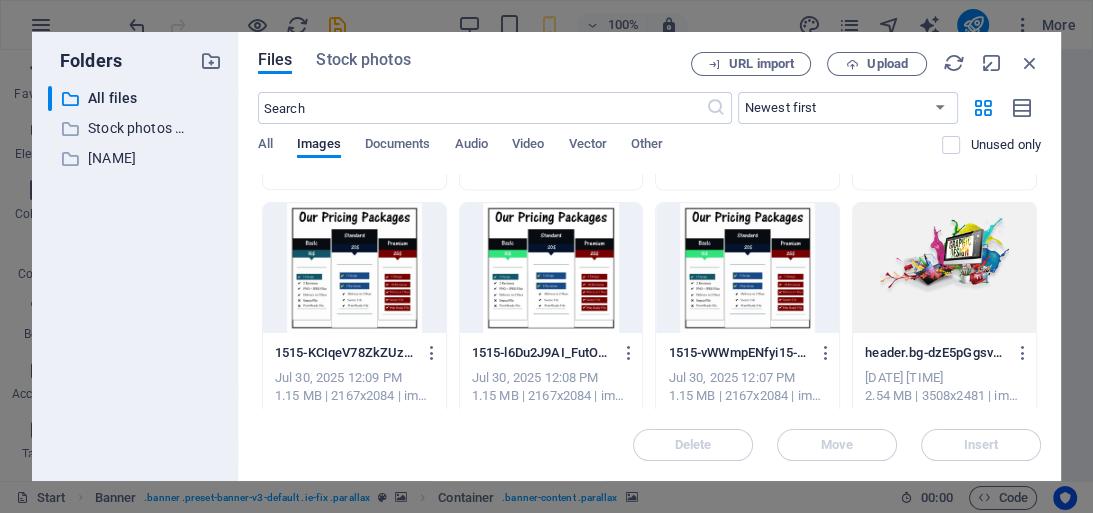 click at bounding box center [944, 268] 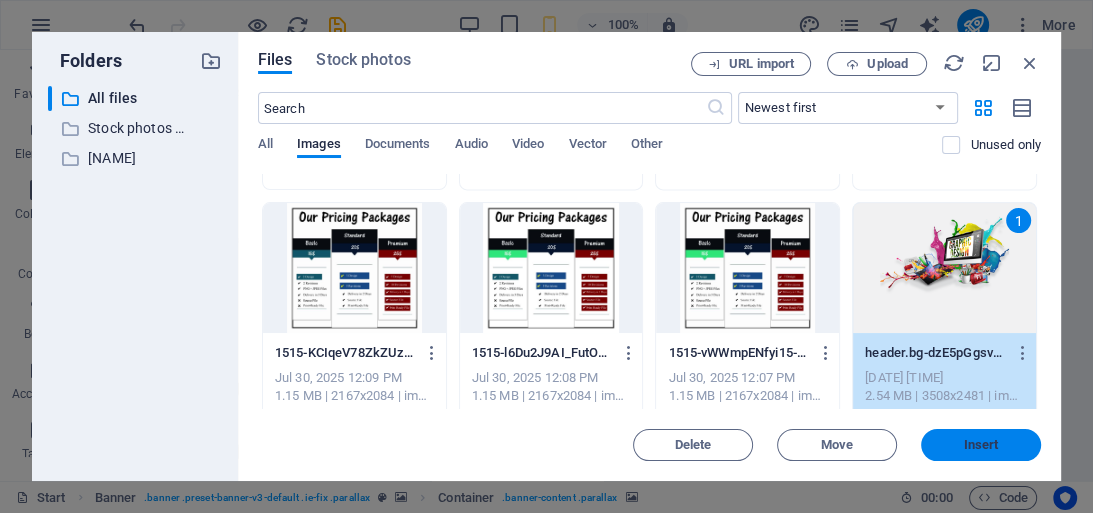 drag, startPoint x: 978, startPoint y: 443, endPoint x: 112, endPoint y: 198, distance: 899.98944 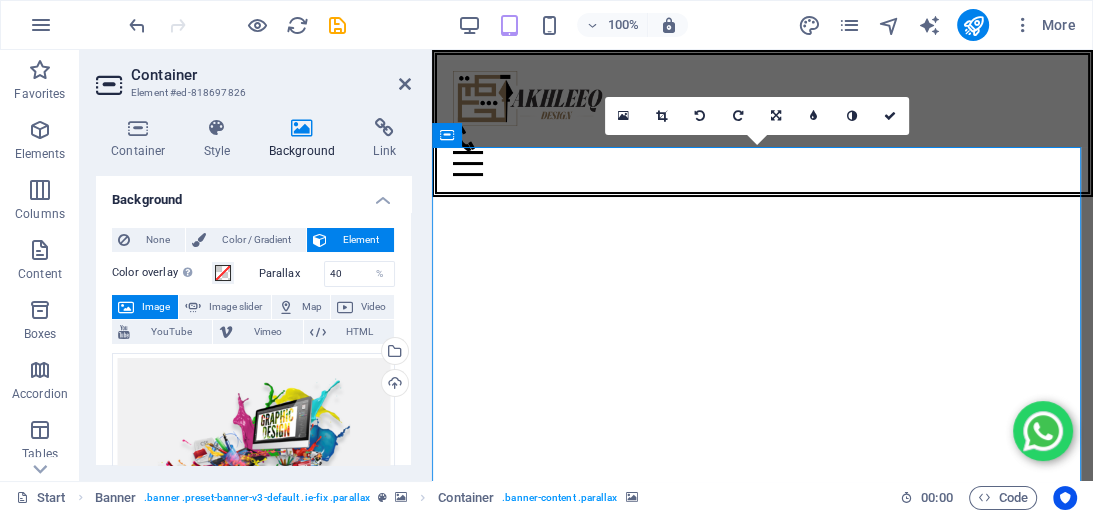 click at bounding box center [762, 791] 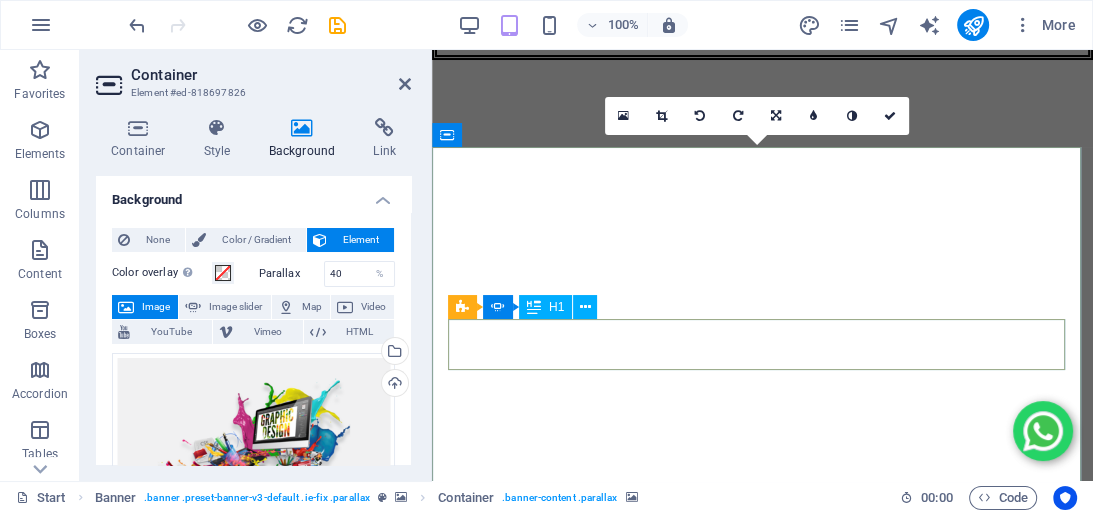 scroll, scrollTop: 0, scrollLeft: 0, axis: both 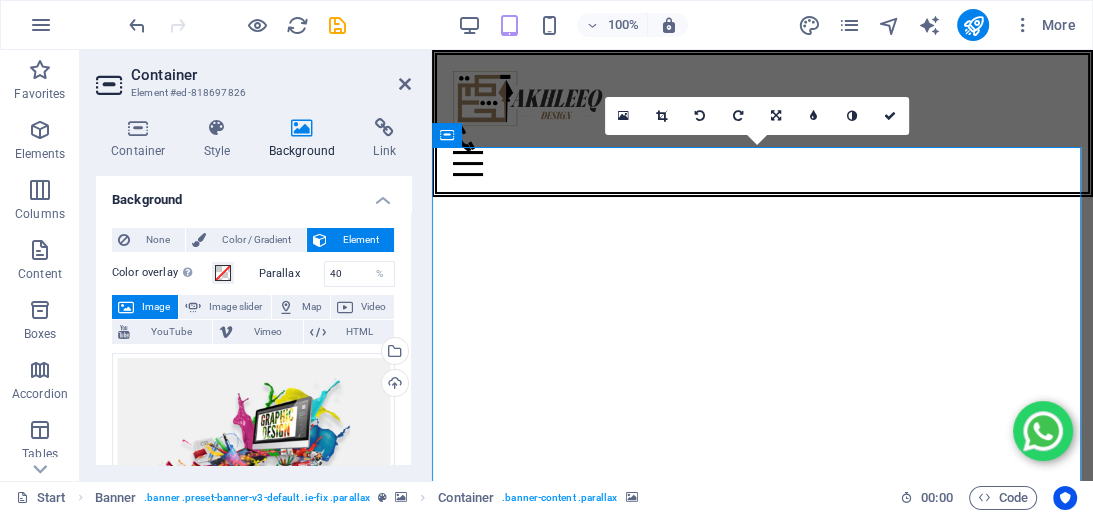 click at bounding box center [762, 791] 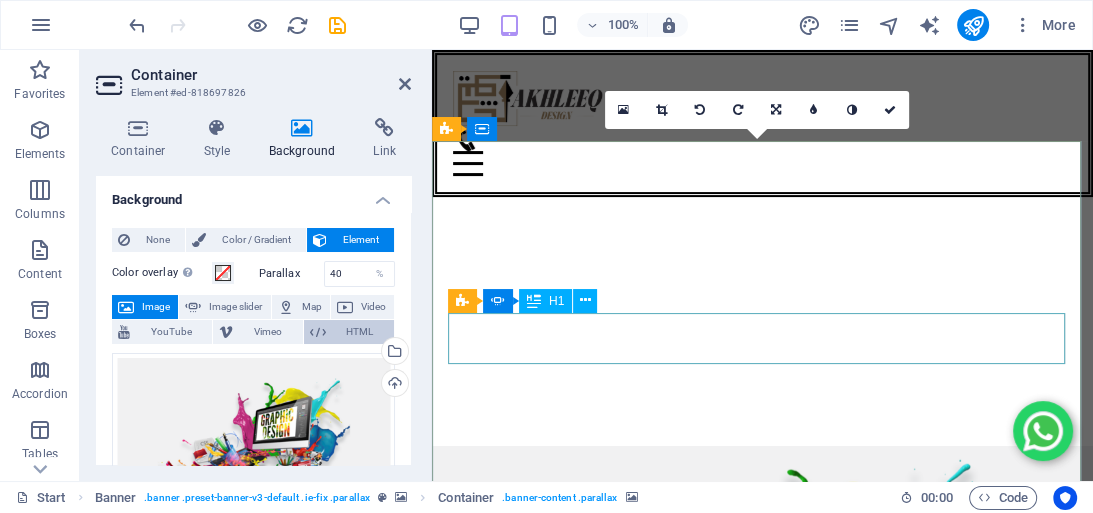 scroll, scrollTop: 320, scrollLeft: 0, axis: vertical 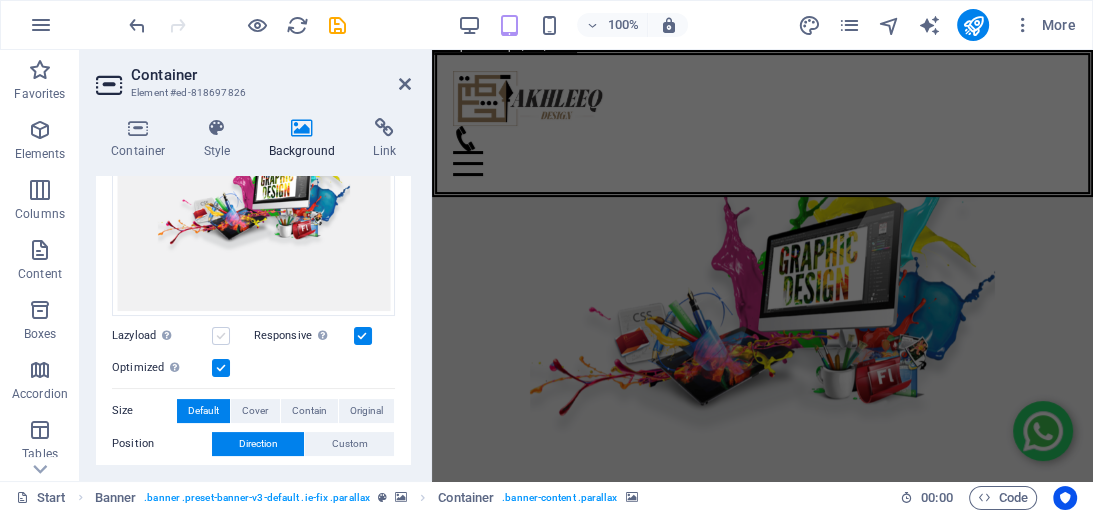 click at bounding box center (221, 336) 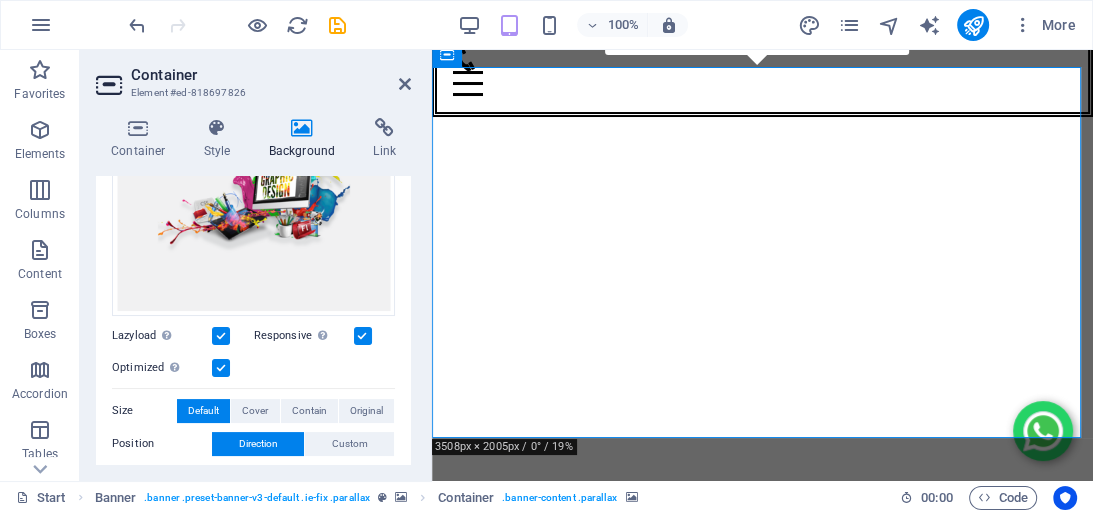 scroll, scrollTop: 0, scrollLeft: 0, axis: both 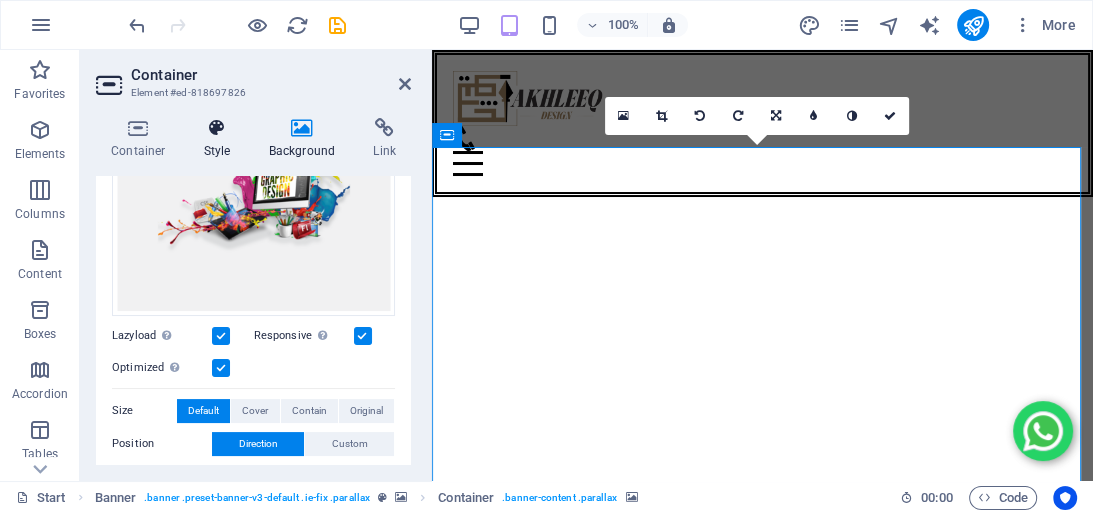 click on "Style" at bounding box center [221, 139] 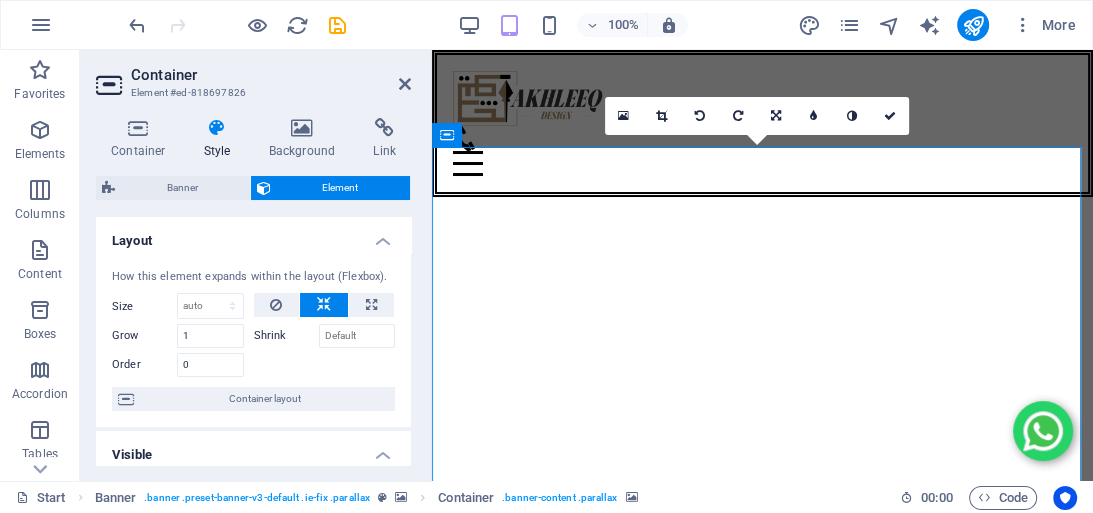 scroll, scrollTop: 160, scrollLeft: 0, axis: vertical 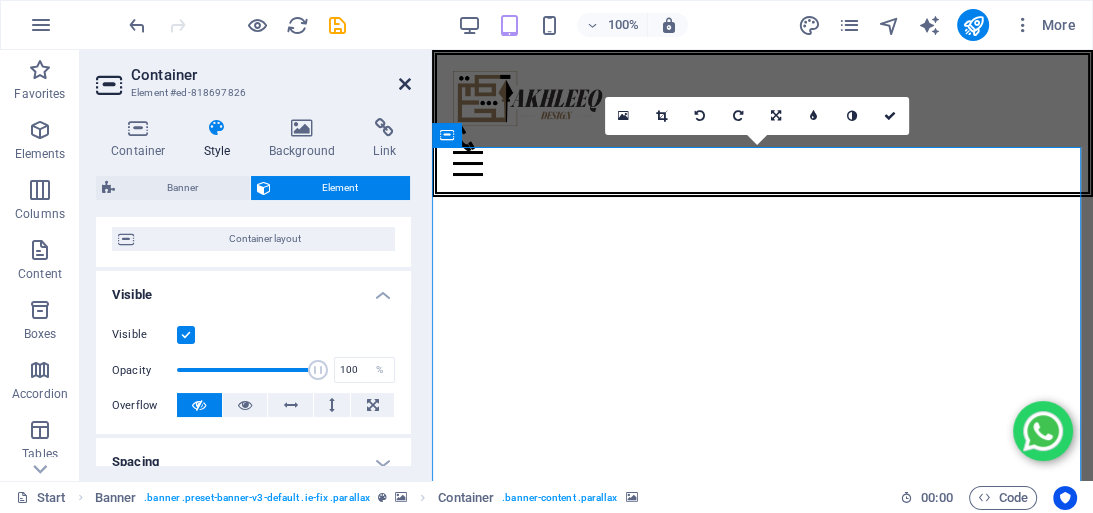 drag, startPoint x: 400, startPoint y: 79, endPoint x: 40, endPoint y: 30, distance: 363.31943 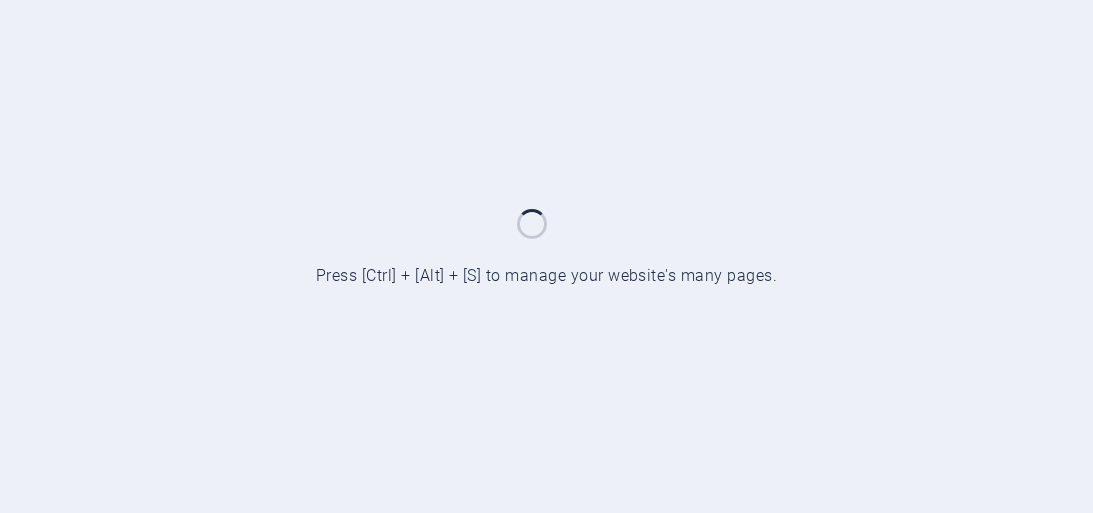 scroll, scrollTop: 0, scrollLeft: 0, axis: both 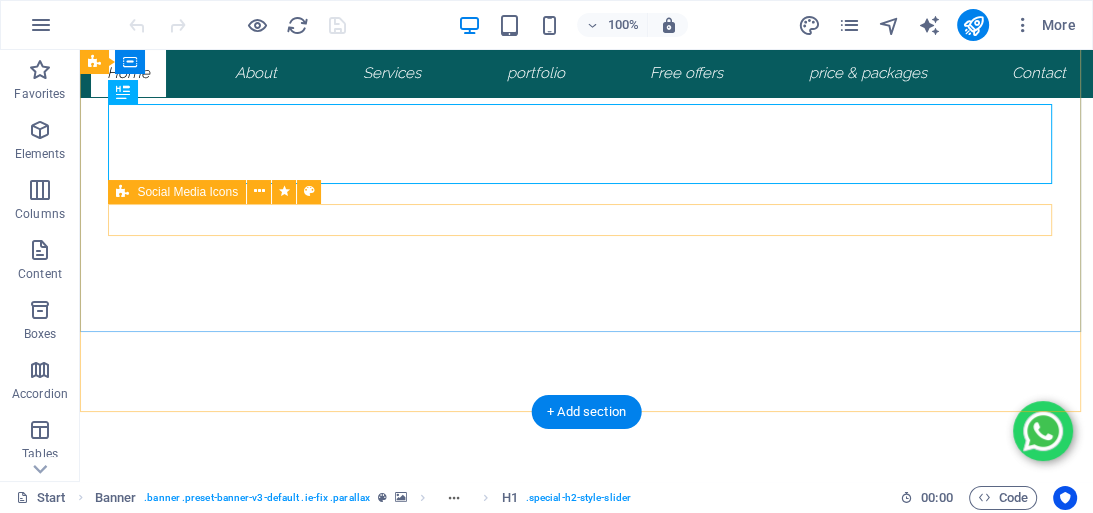 click at bounding box center [586, 641] 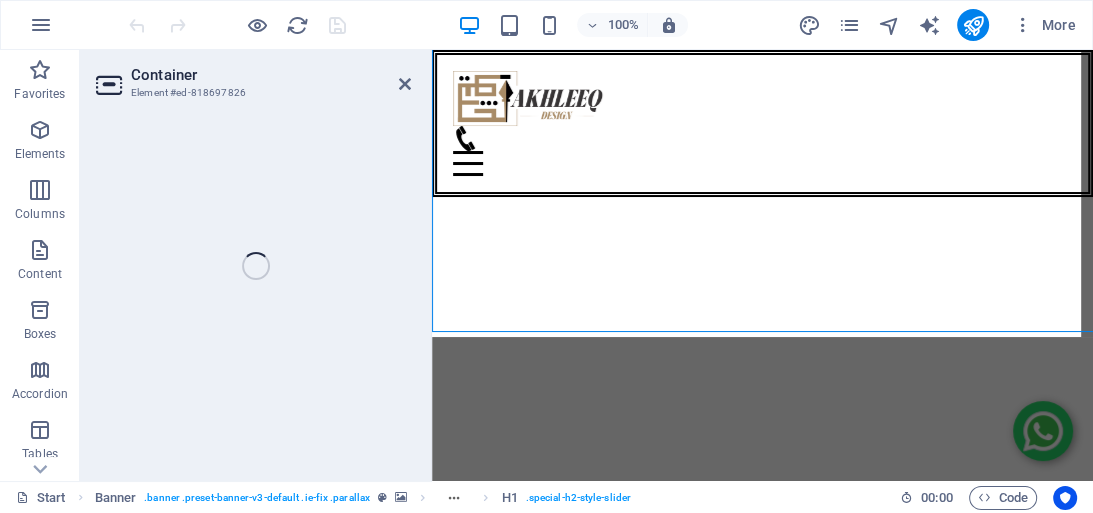 select on "ms" 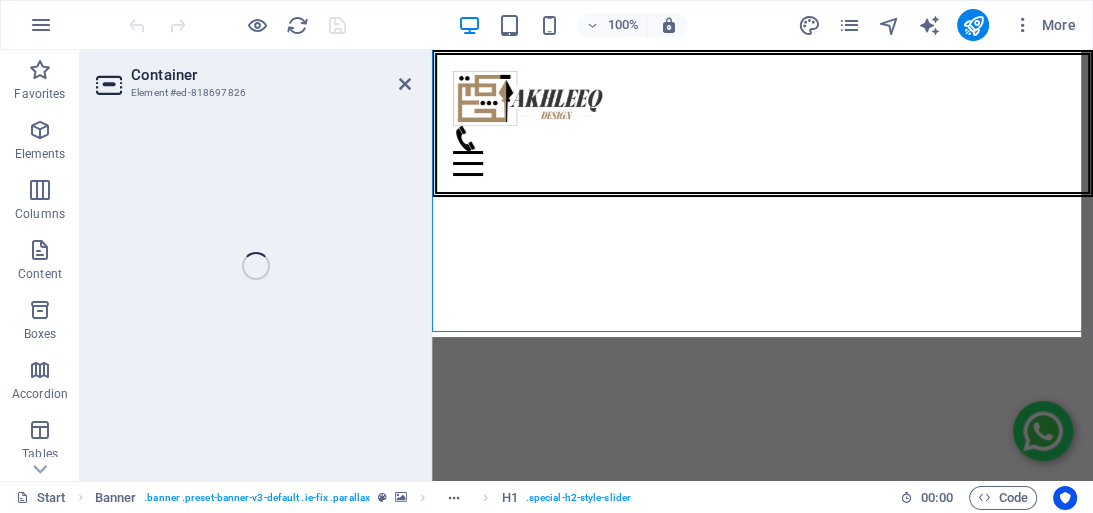 select on "progressive" 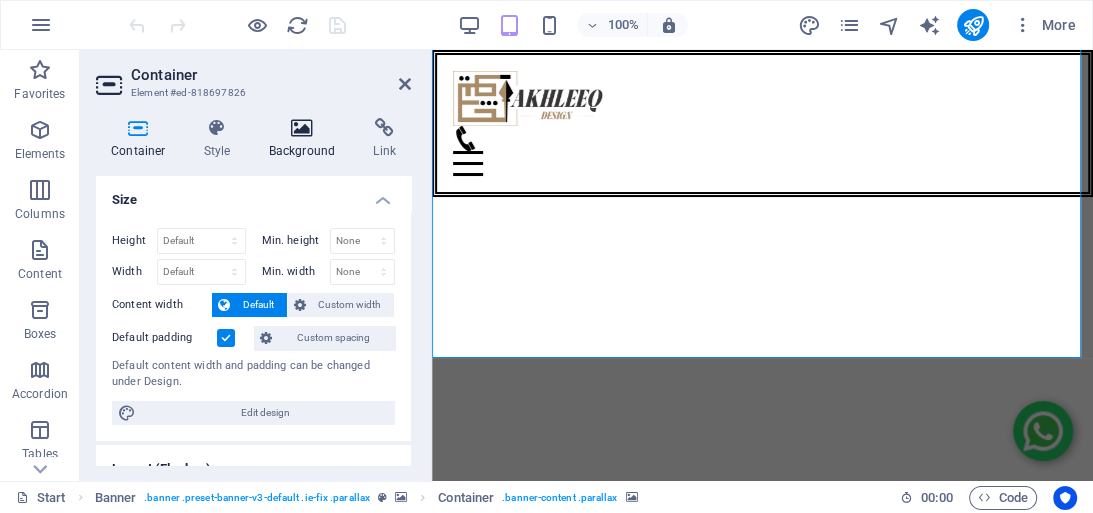 click on "Background" at bounding box center [306, 139] 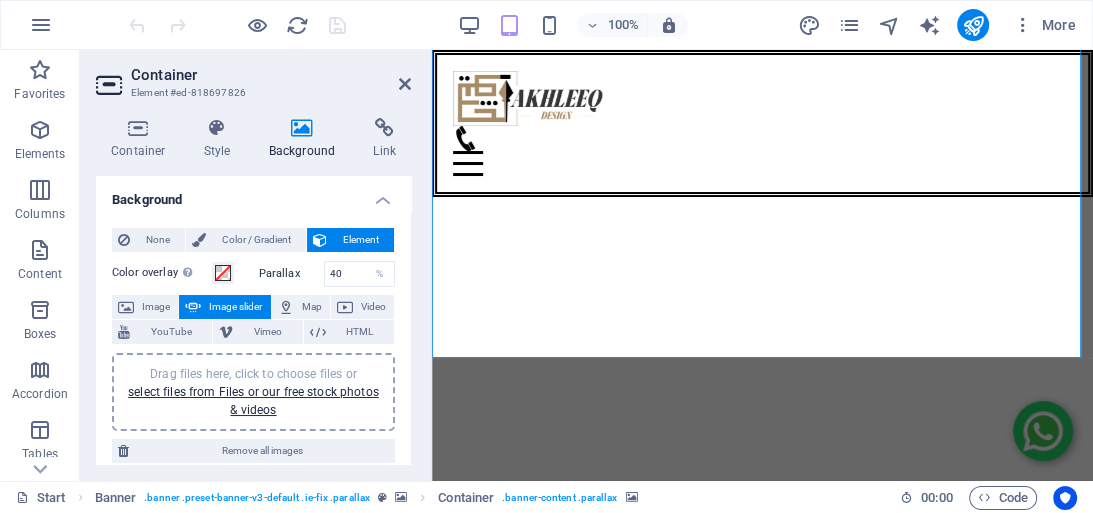 scroll, scrollTop: 80, scrollLeft: 0, axis: vertical 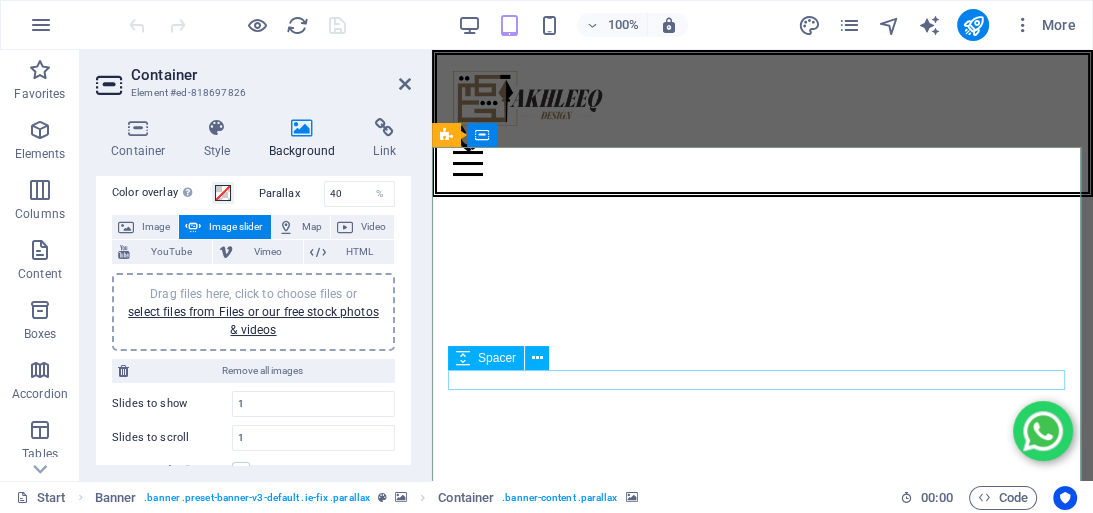 click at bounding box center [762, 816] 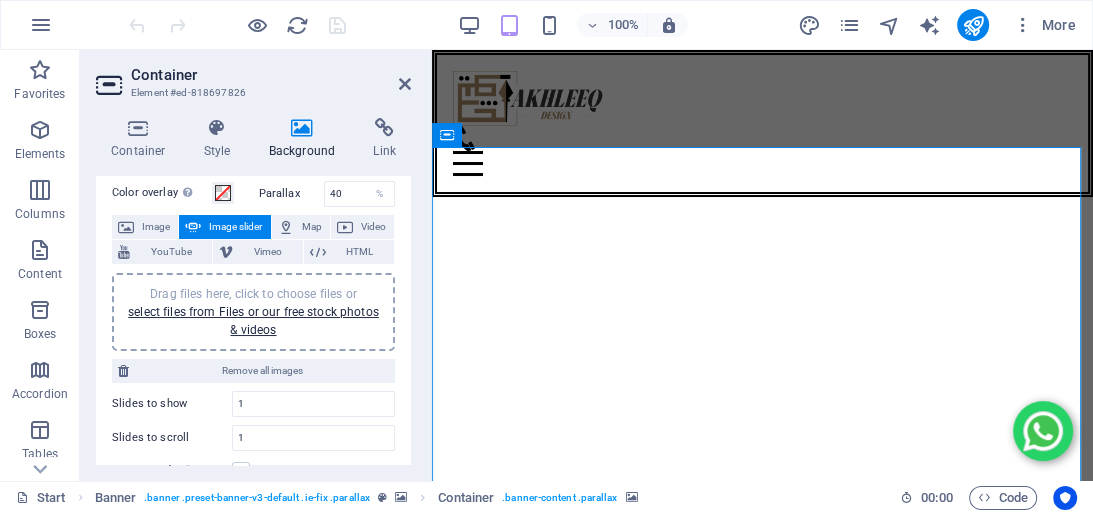 click at bounding box center [762, 816] 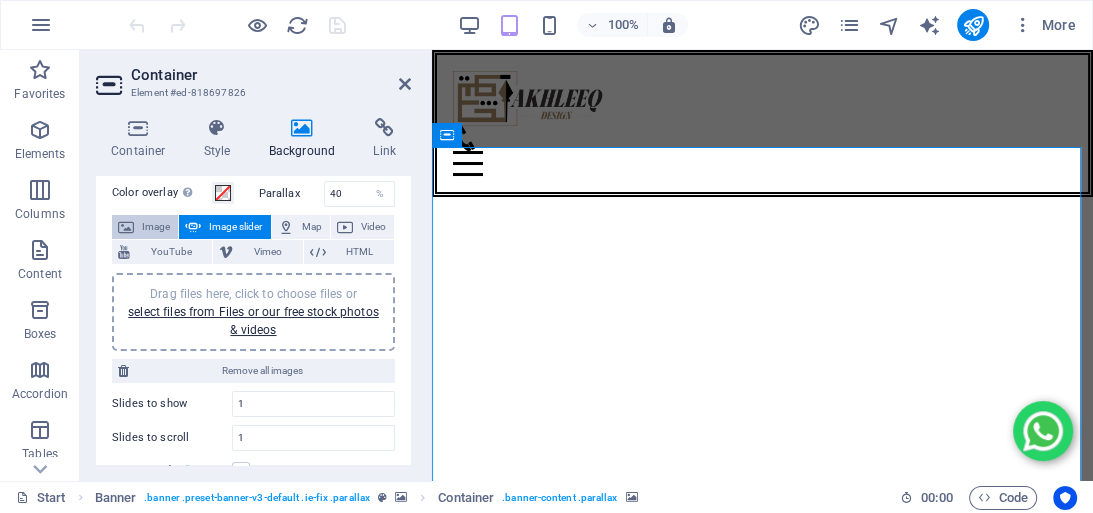 click on "Image" at bounding box center [145, 227] 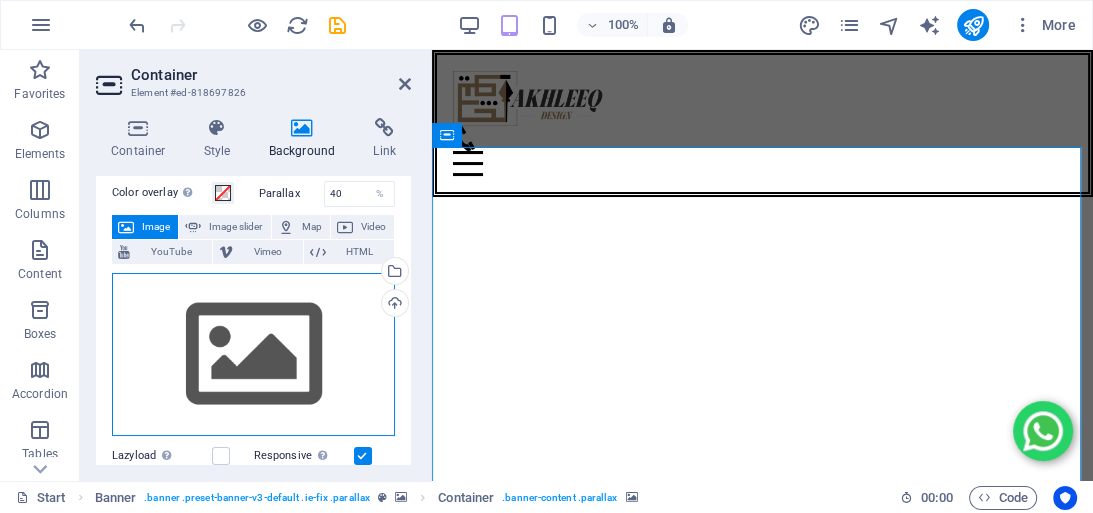 scroll, scrollTop: 0, scrollLeft: 0, axis: both 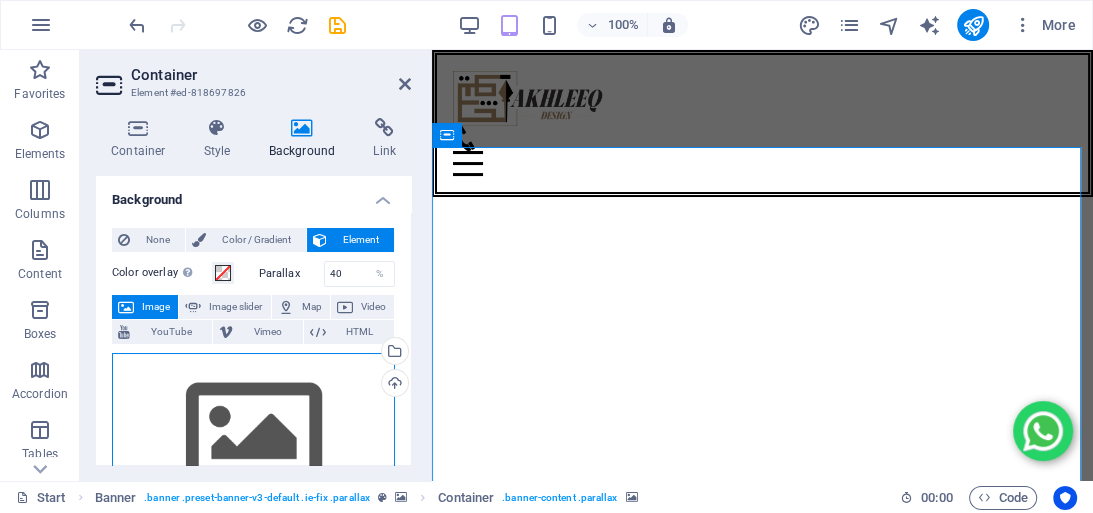 click on "Drag files here, click to choose files or select files from Files or our free stock photos & videos" at bounding box center (253, 435) 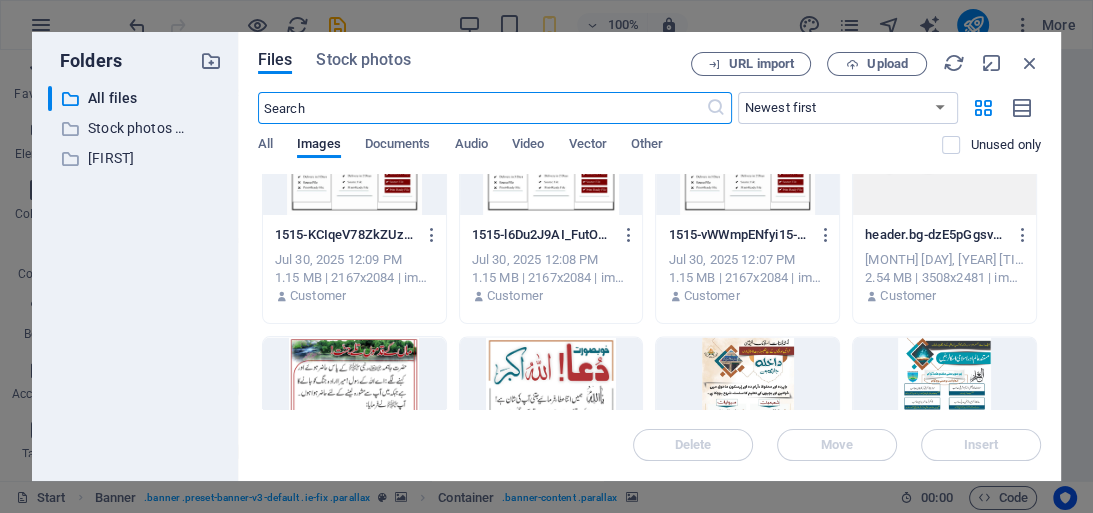 scroll, scrollTop: 2320, scrollLeft: 0, axis: vertical 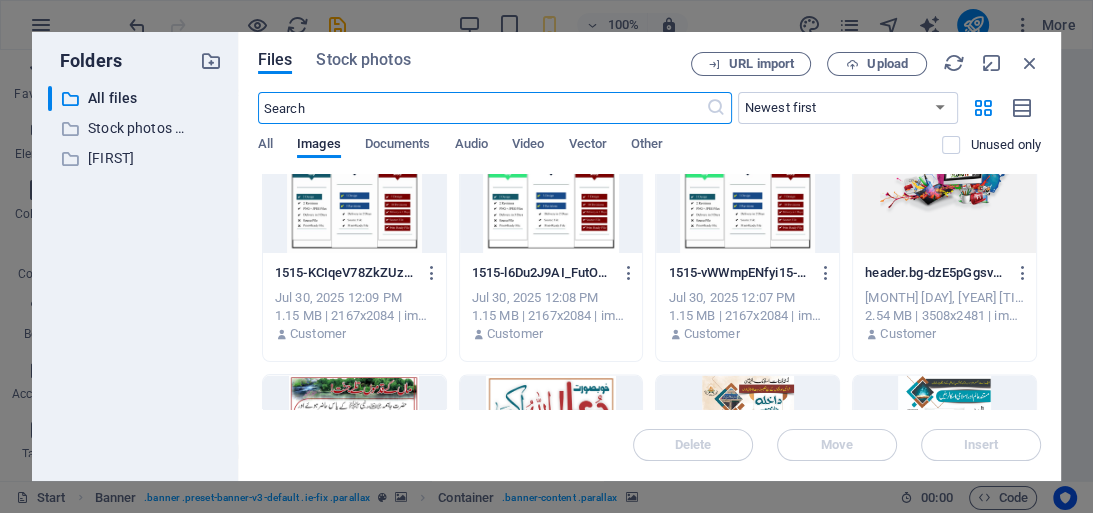 drag, startPoint x: 940, startPoint y: 216, endPoint x: 945, endPoint y: 227, distance: 12.083046 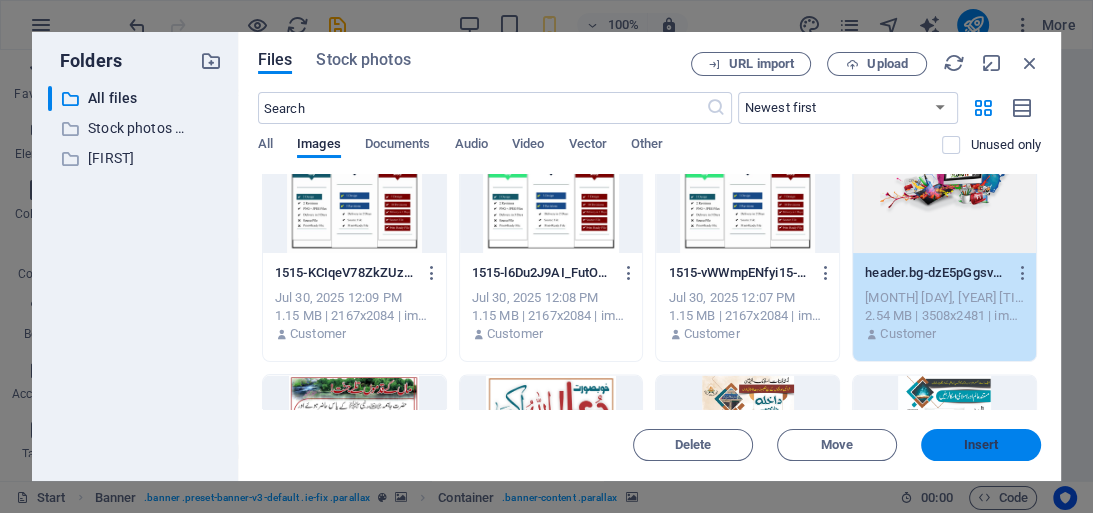 drag, startPoint x: 980, startPoint y: 440, endPoint x: 106, endPoint y: 215, distance: 902.4971 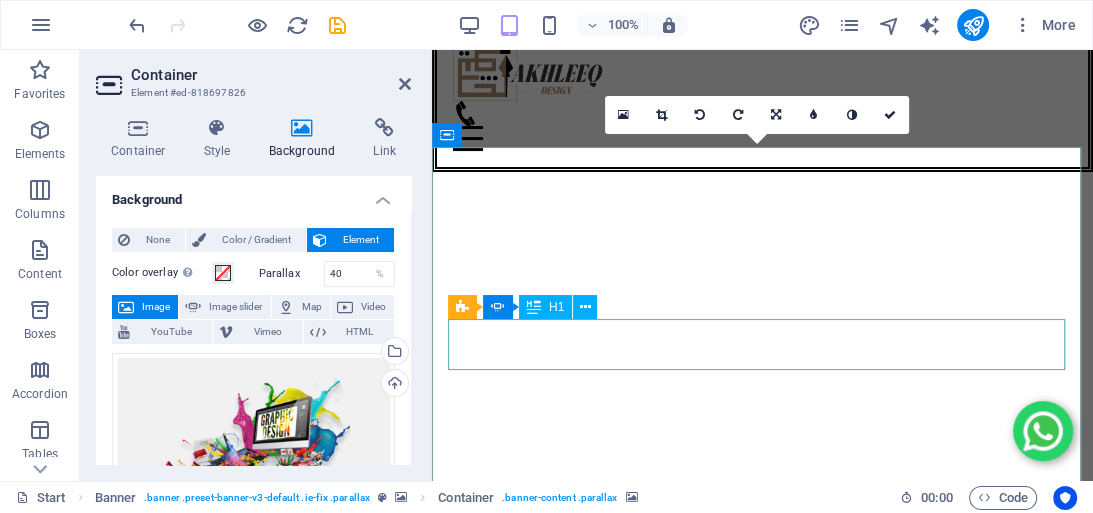 scroll, scrollTop: 0, scrollLeft: 0, axis: both 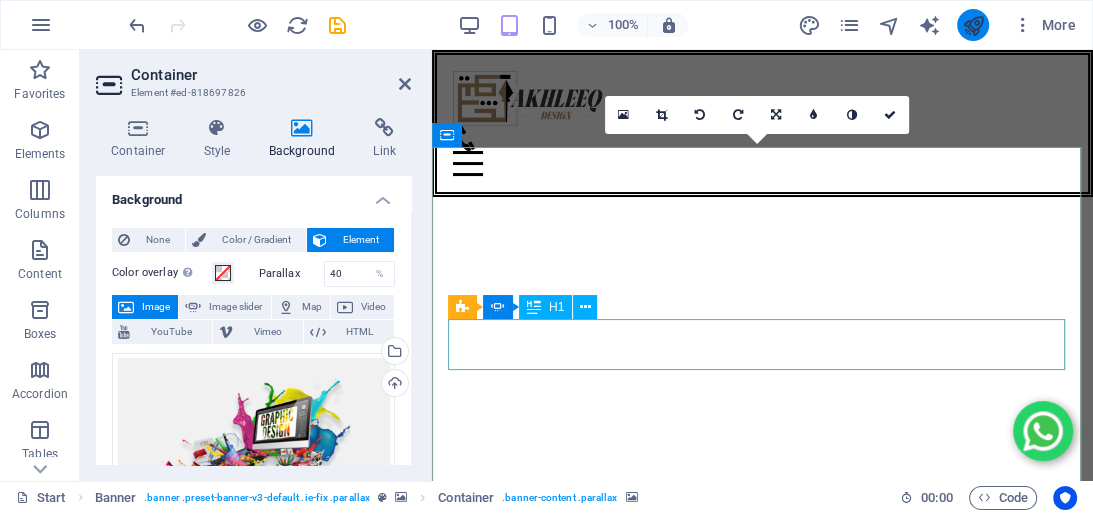 click at bounding box center [972, 25] 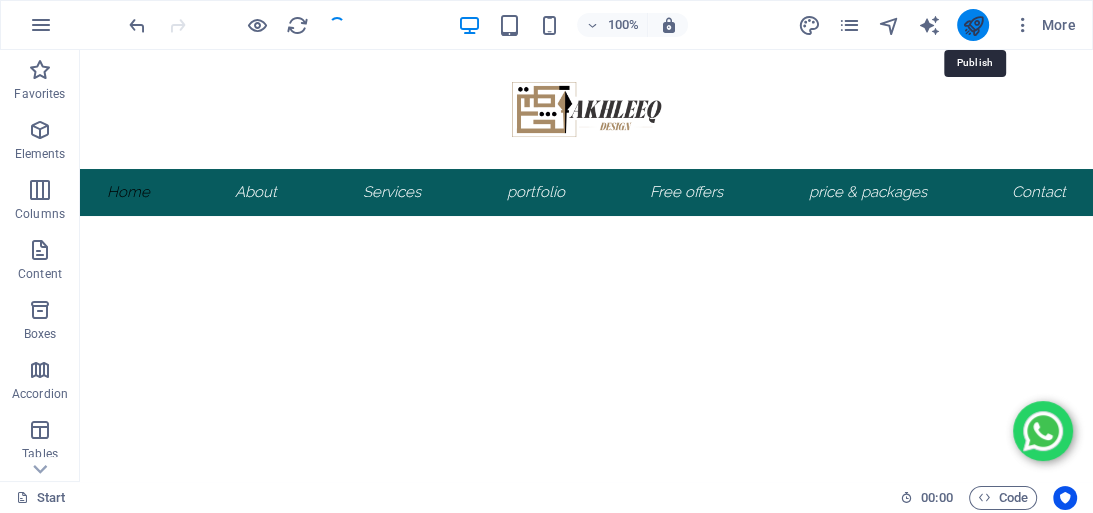 click at bounding box center (972, 25) 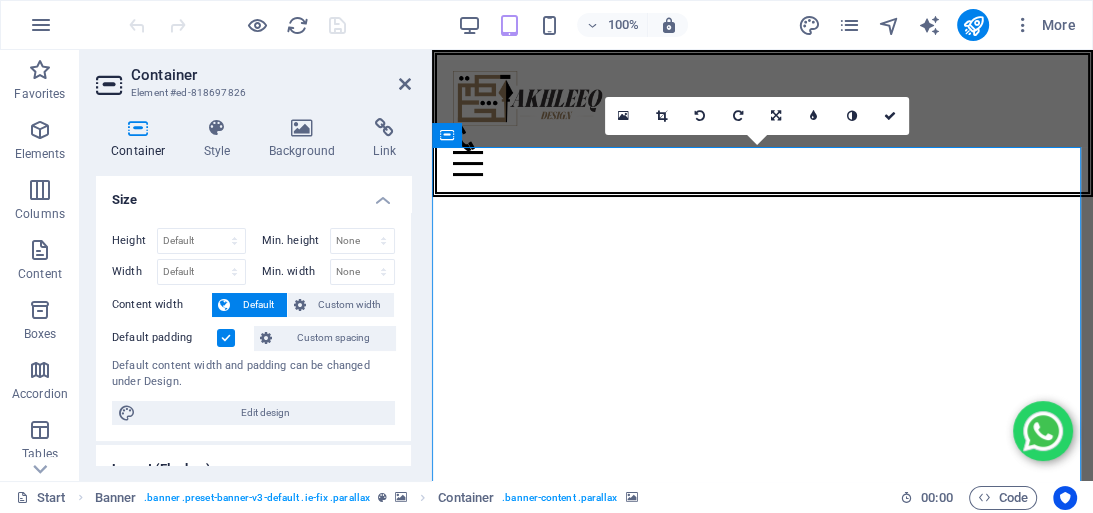 scroll, scrollTop: 0, scrollLeft: 0, axis: both 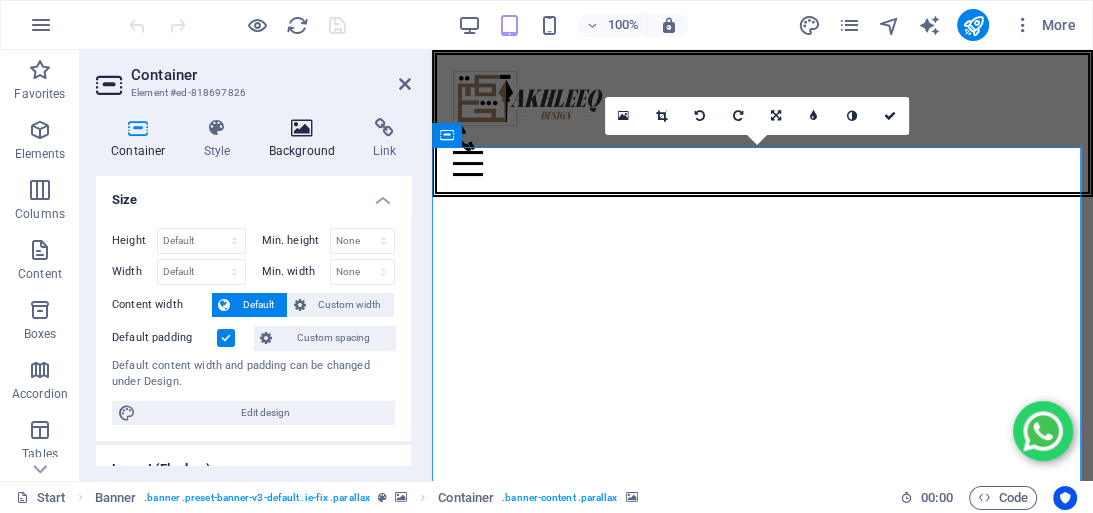 click on "Background" at bounding box center [306, 139] 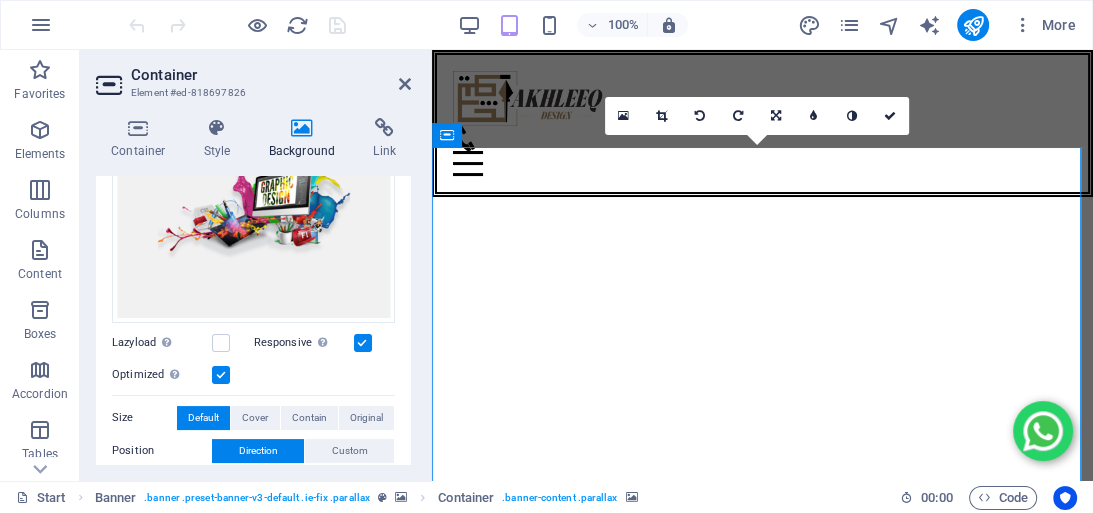 scroll, scrollTop: 153, scrollLeft: 0, axis: vertical 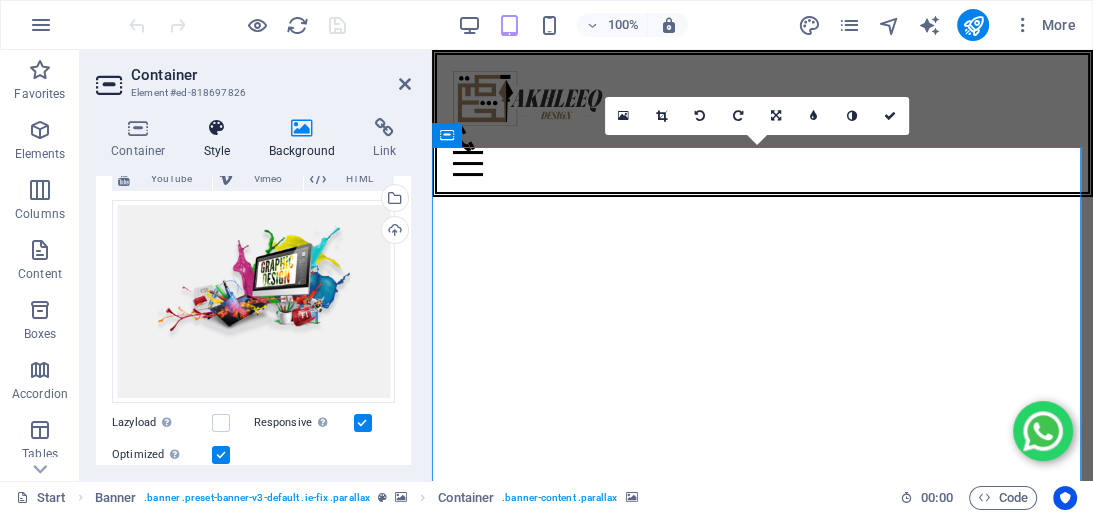 click at bounding box center (217, 128) 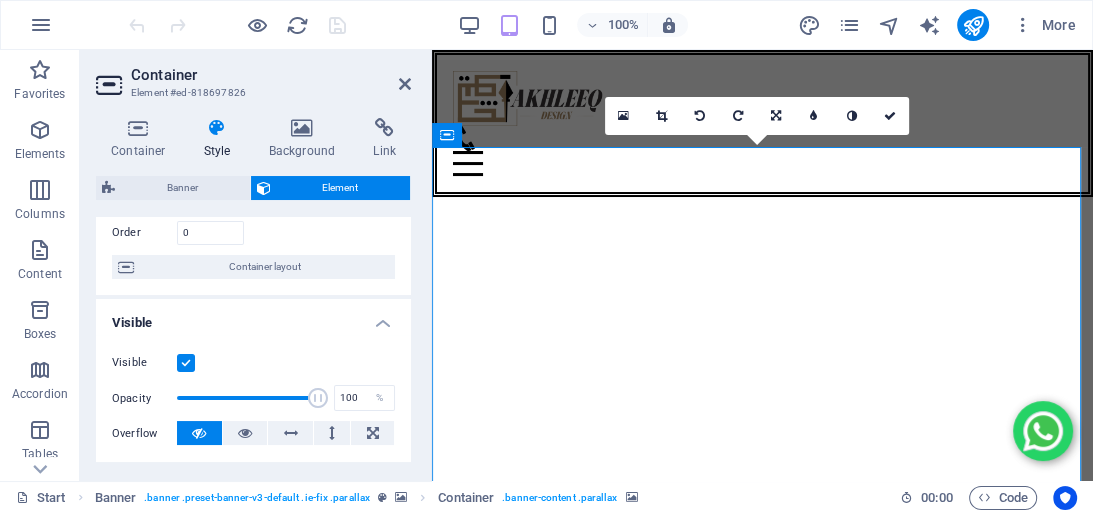 scroll, scrollTop: 160, scrollLeft: 0, axis: vertical 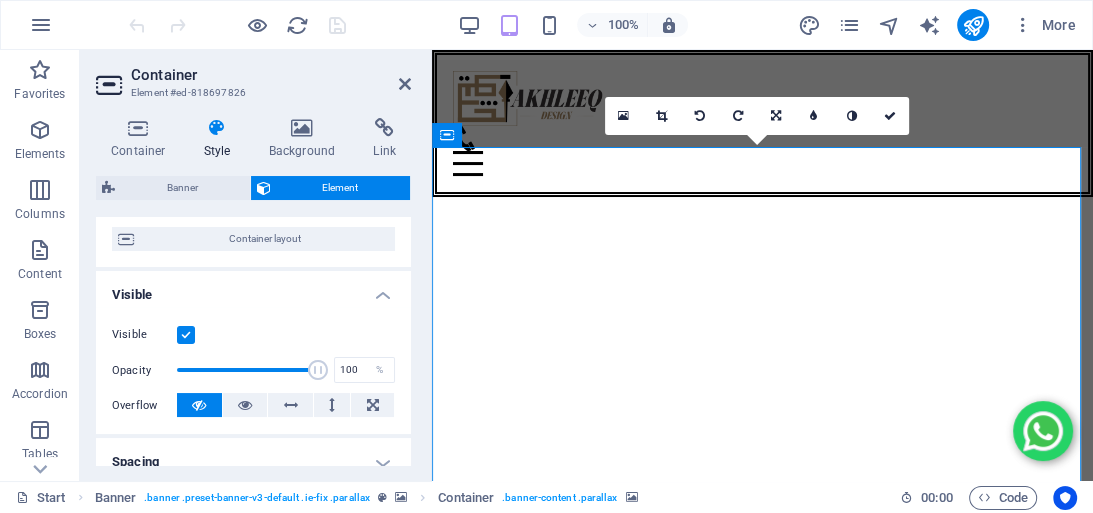 click at bounding box center [186, 335] 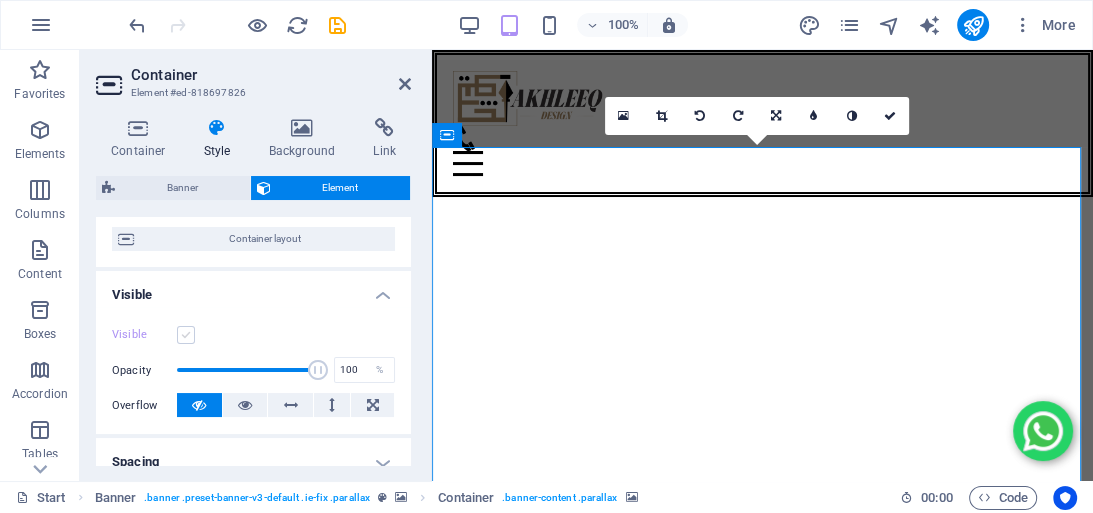 click at bounding box center (186, 335) 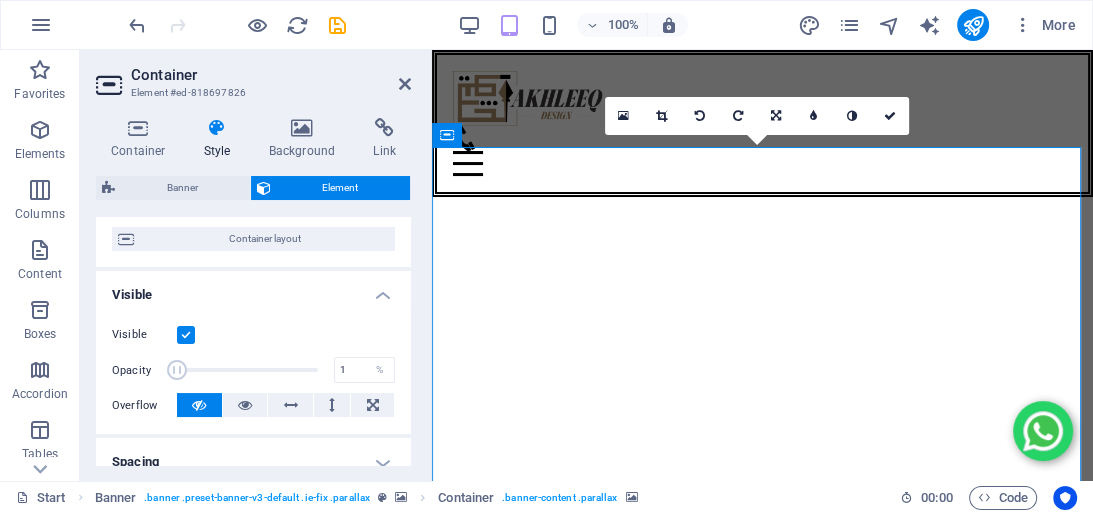 drag, startPoint x: 312, startPoint y: 369, endPoint x: 171, endPoint y: 364, distance: 141.08862 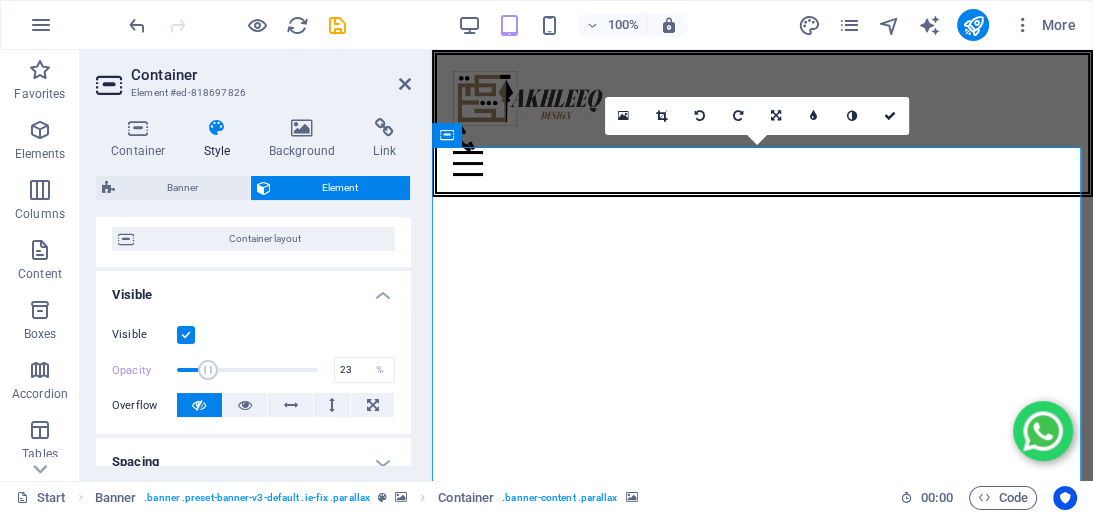drag, startPoint x: 179, startPoint y: 365, endPoint x: 208, endPoint y: 366, distance: 29.017237 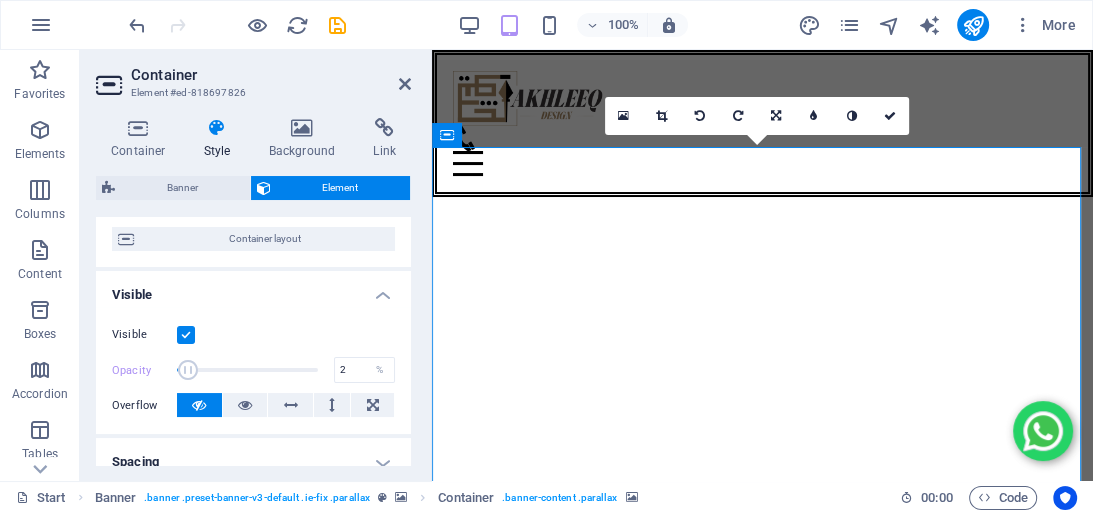 type on "1" 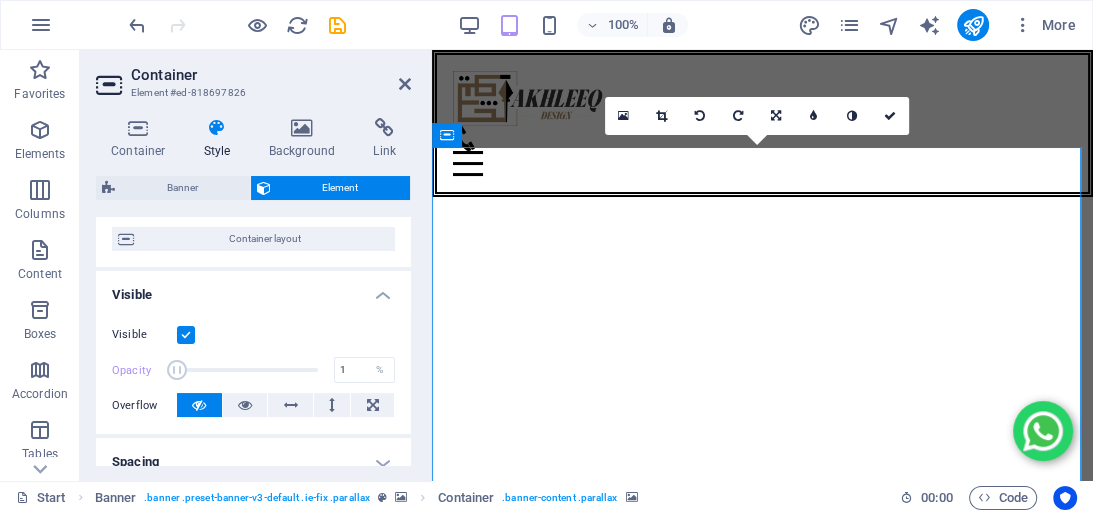 drag, startPoint x: 208, startPoint y: 366, endPoint x: 172, endPoint y: 364, distance: 36.05551 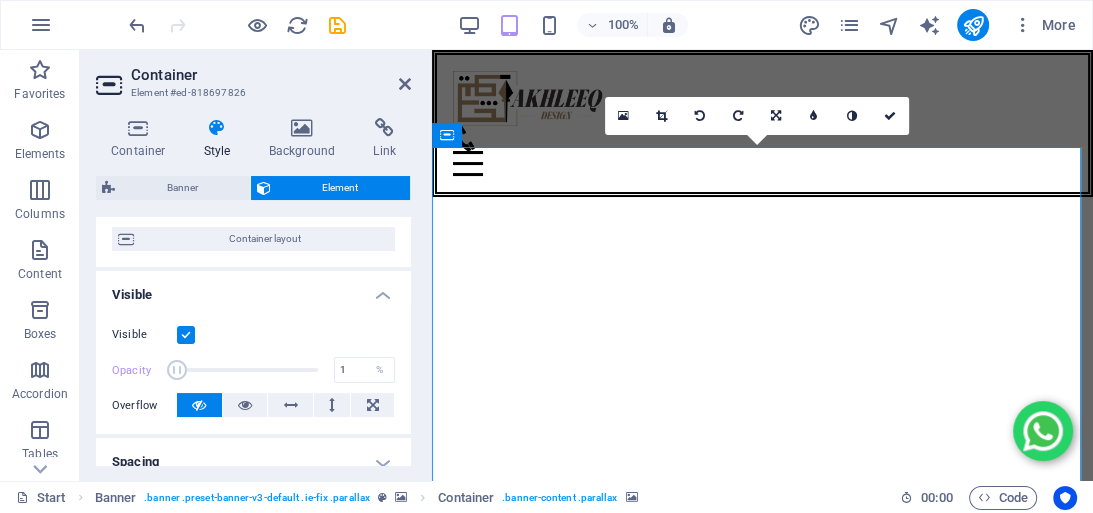 click at bounding box center (177, 370) 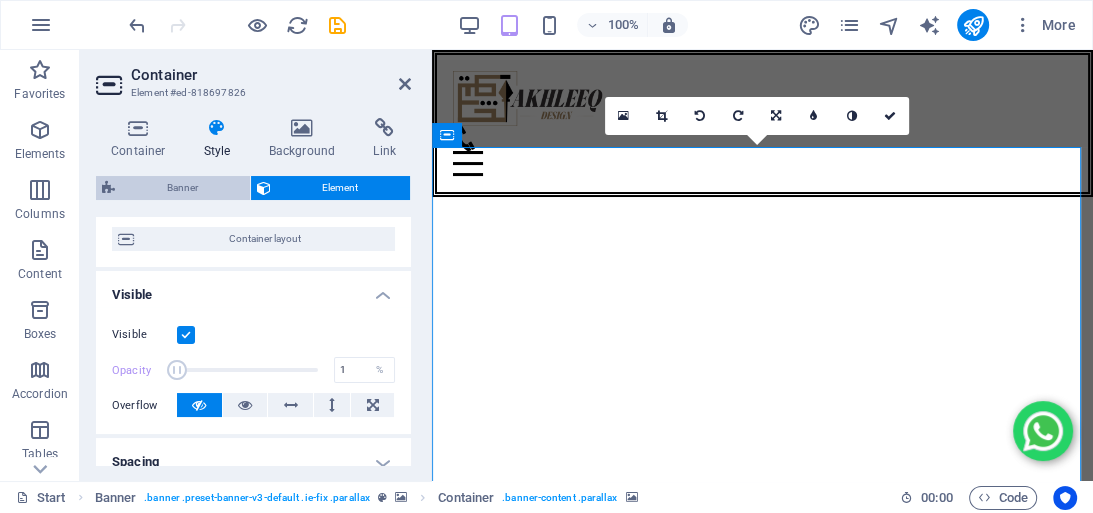 click on "Banner" at bounding box center [182, 188] 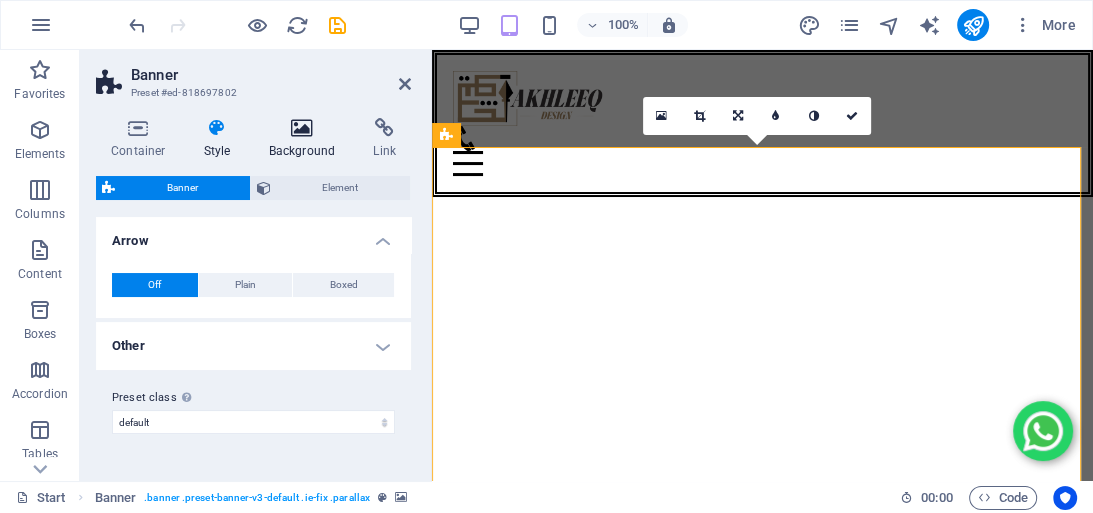 click on "Background" at bounding box center (306, 139) 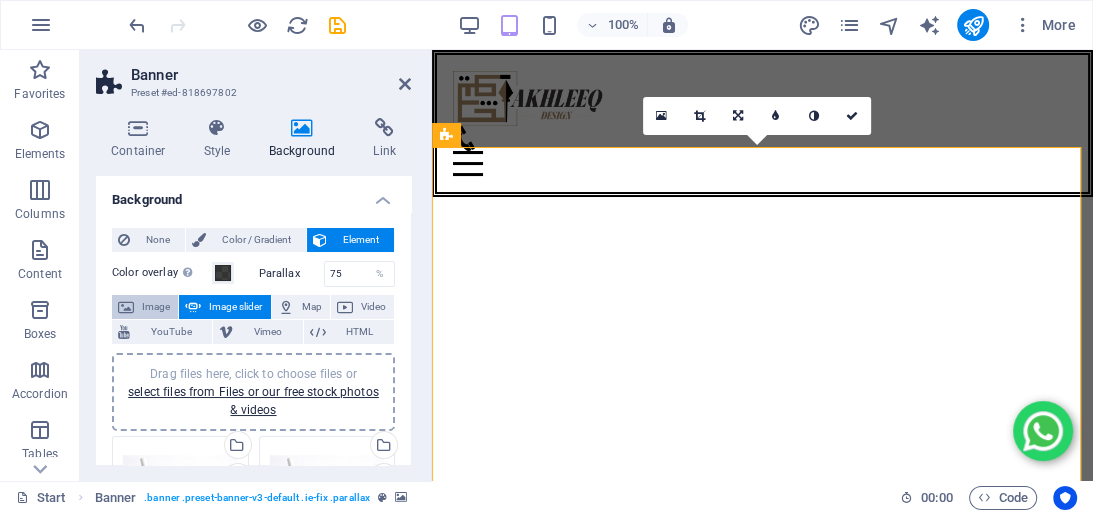 click on "Image" at bounding box center (156, 307) 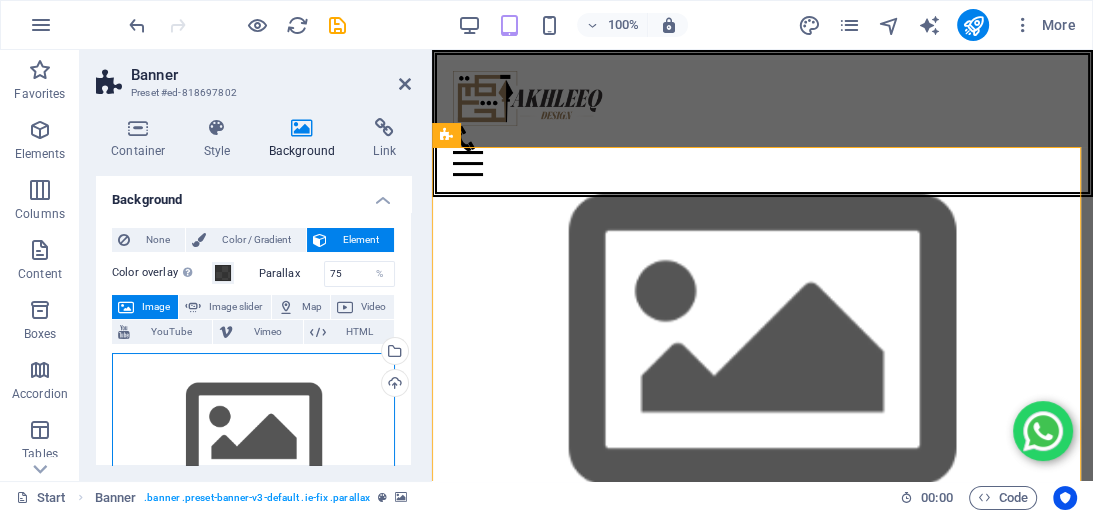 click on "Drag files here, click to choose files or select files from Files or our free stock photos & videos" at bounding box center [253, 435] 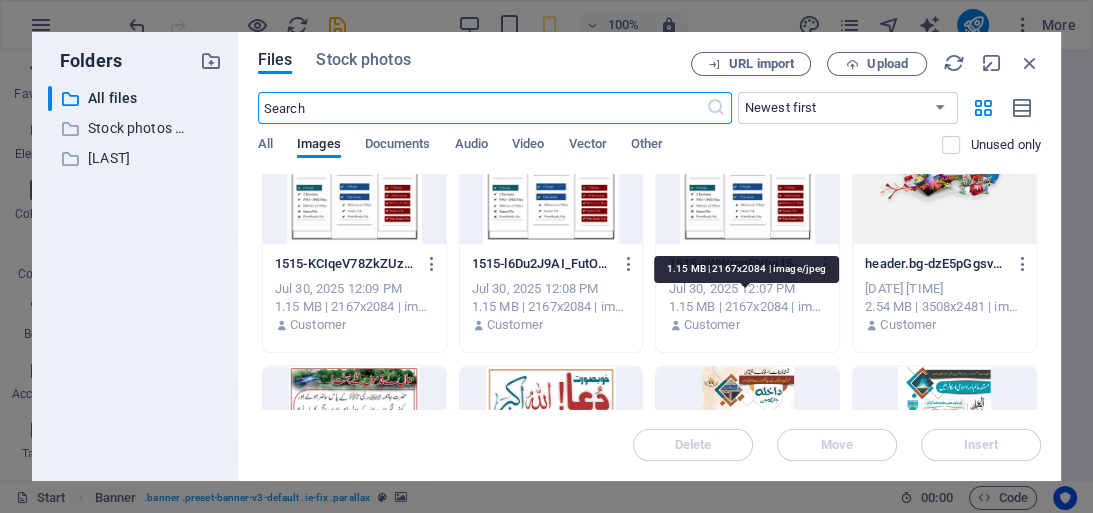 scroll, scrollTop: 2249, scrollLeft: 0, axis: vertical 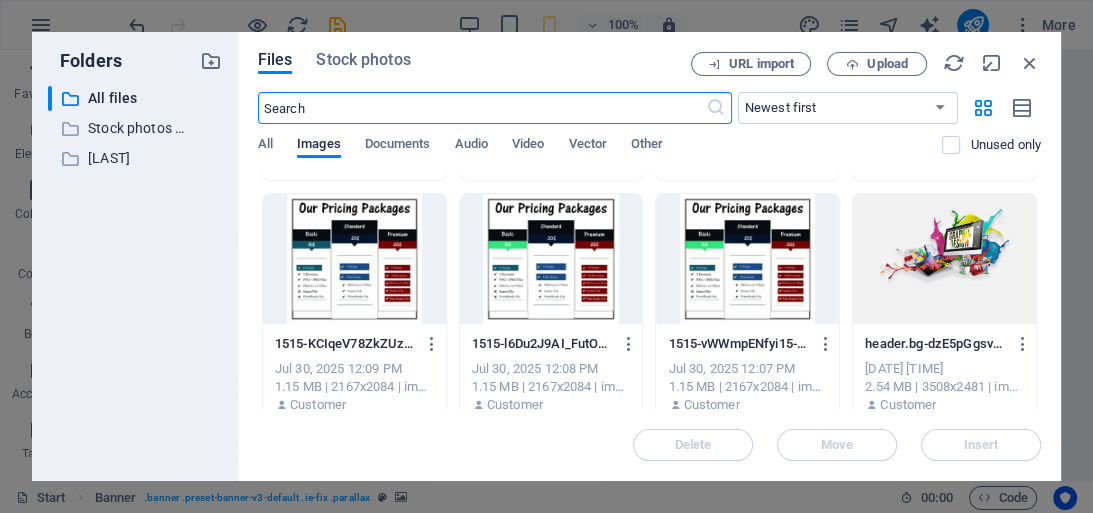 click at bounding box center [944, 259] 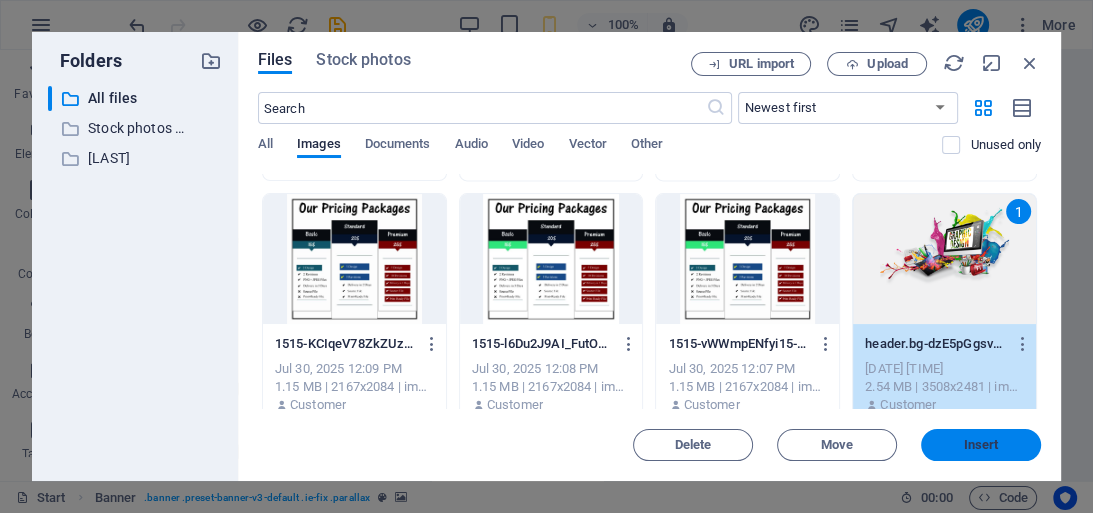 click on "Insert" at bounding box center [981, 445] 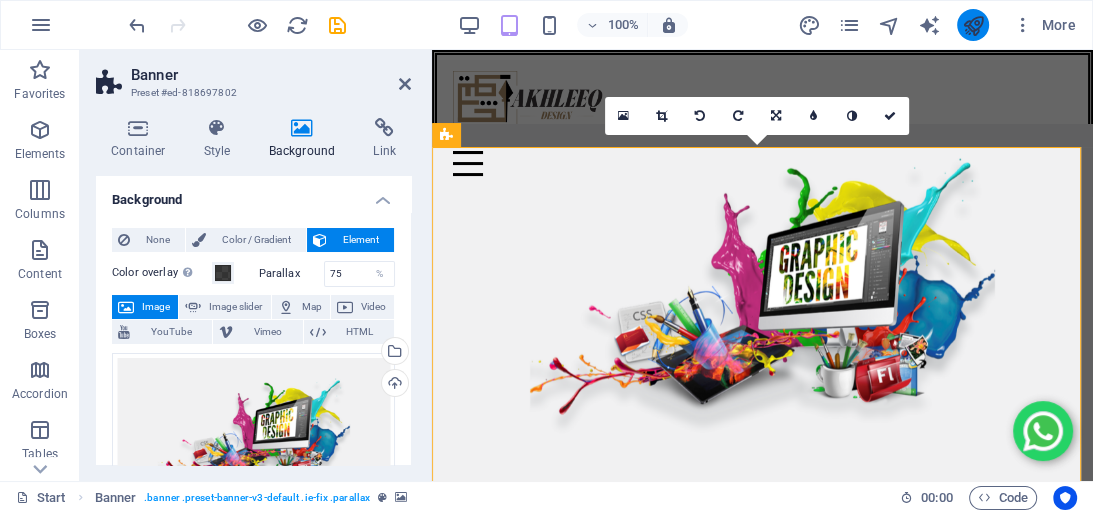 click at bounding box center [972, 25] 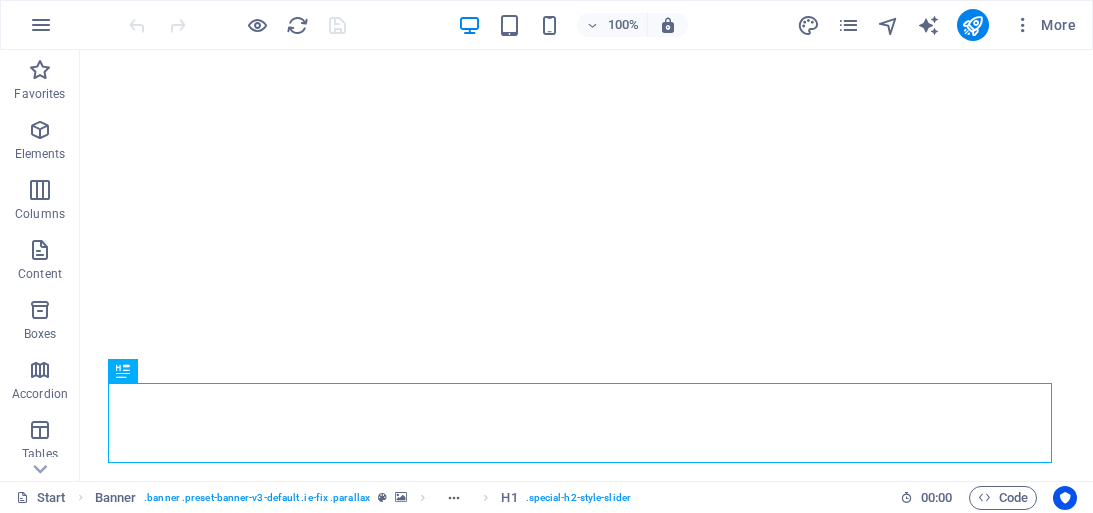 scroll, scrollTop: 0, scrollLeft: 0, axis: both 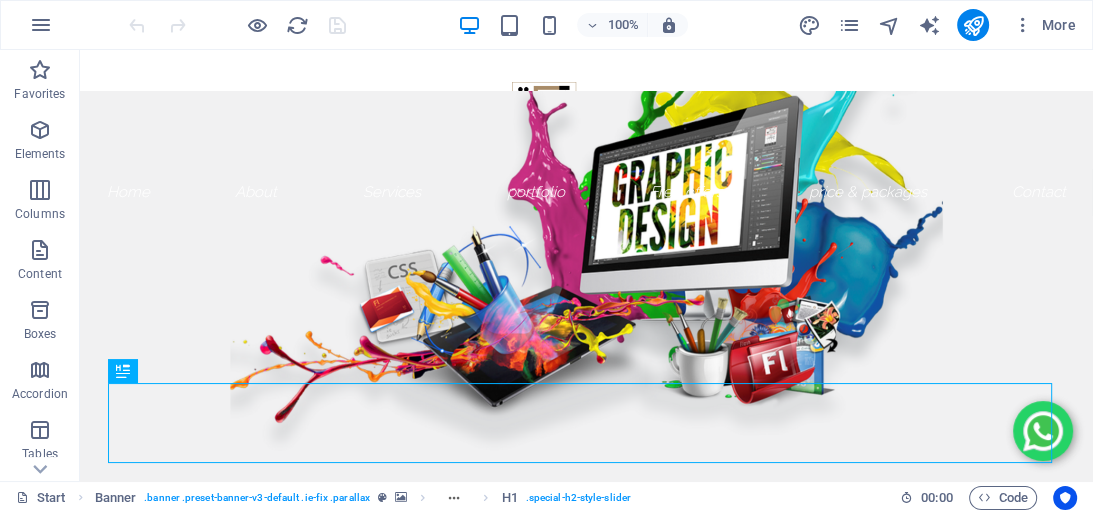 click at bounding box center [586, 797] 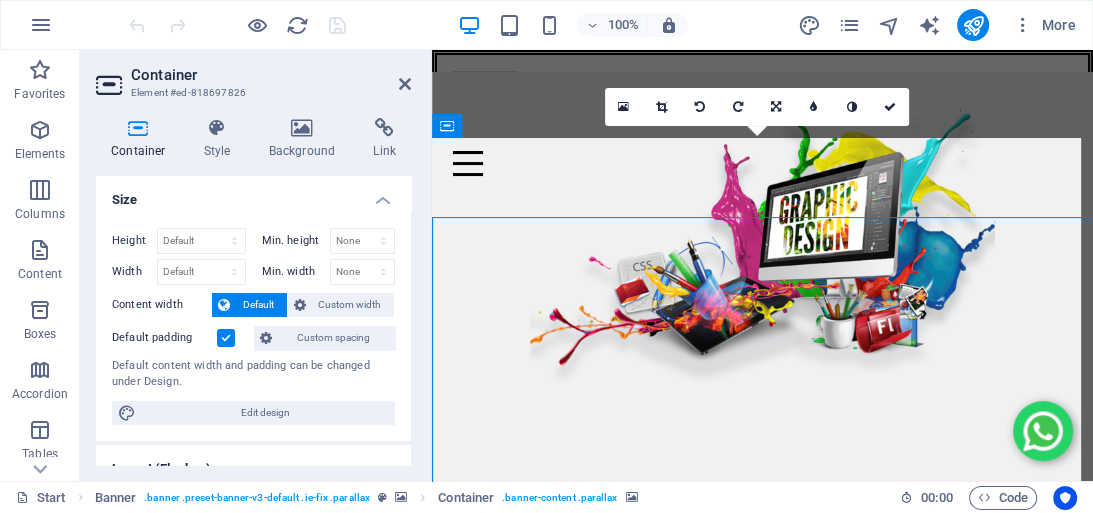 click at bounding box center [762, 778] 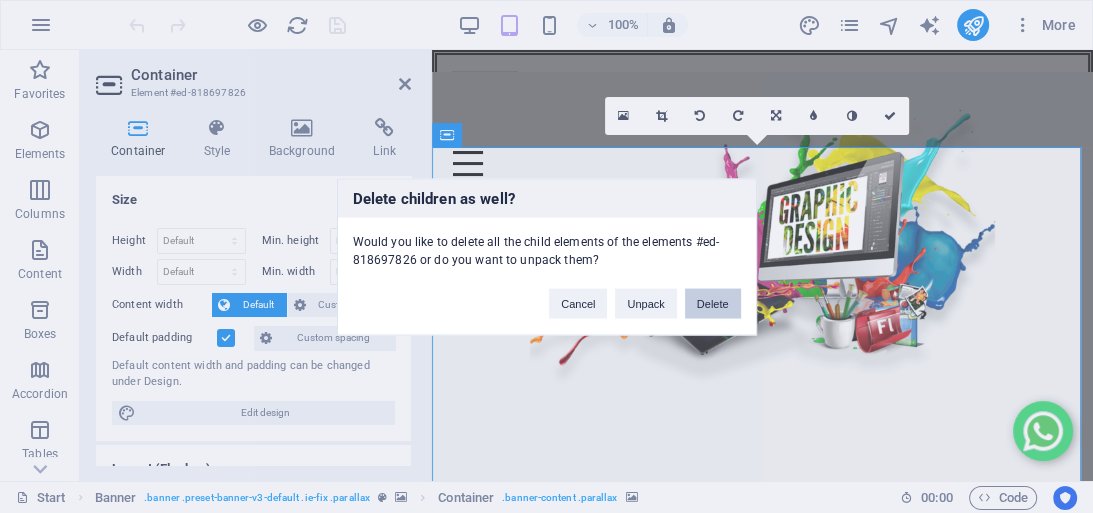 click on "Delete" at bounding box center (713, 303) 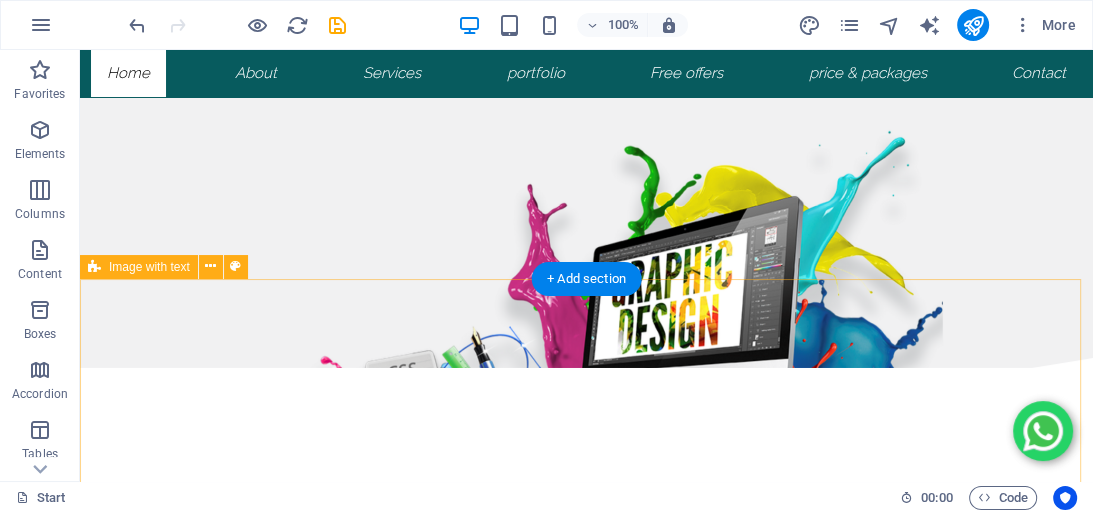 scroll, scrollTop: 0, scrollLeft: 0, axis: both 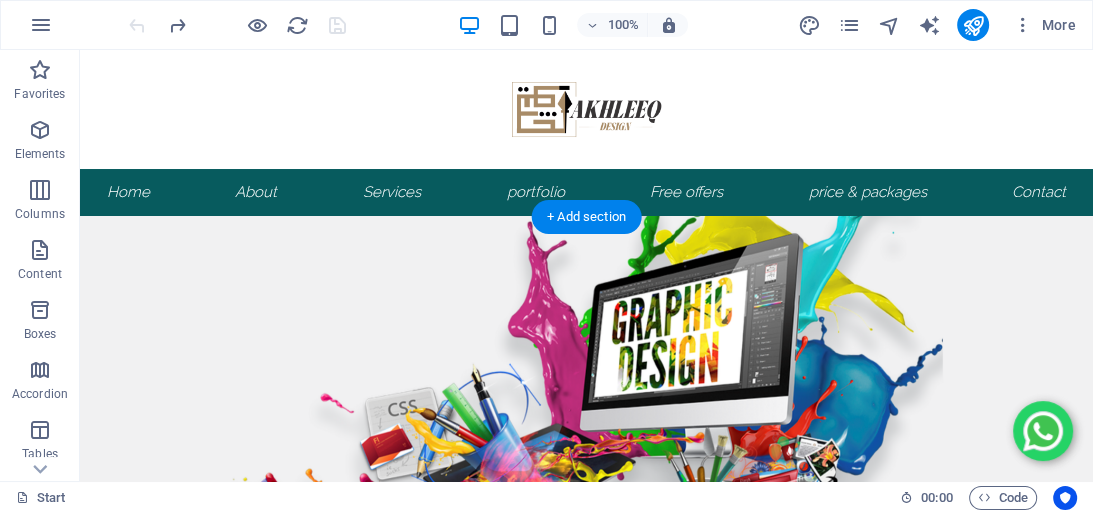 click at bounding box center [586, 753] 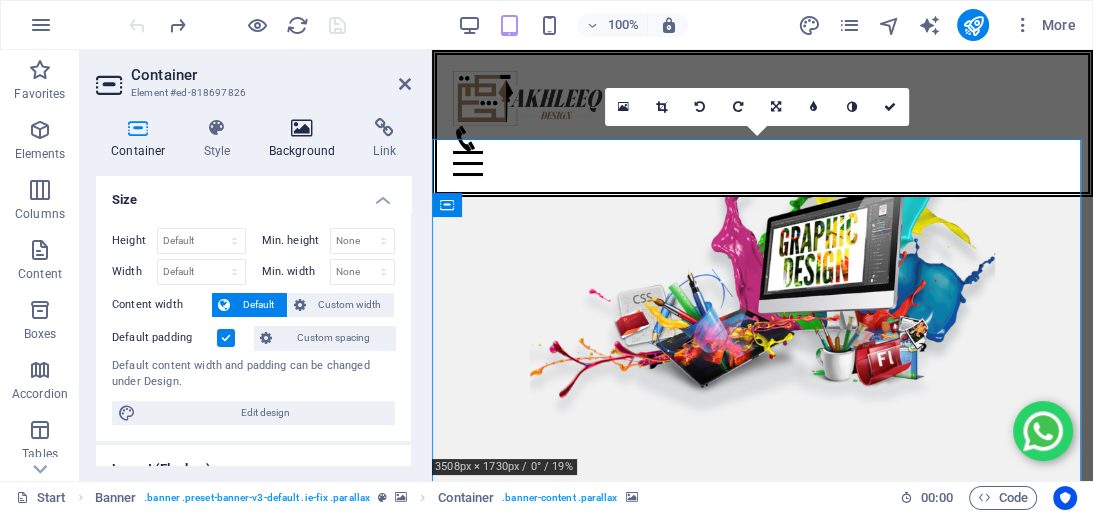 click on "Background" at bounding box center [306, 139] 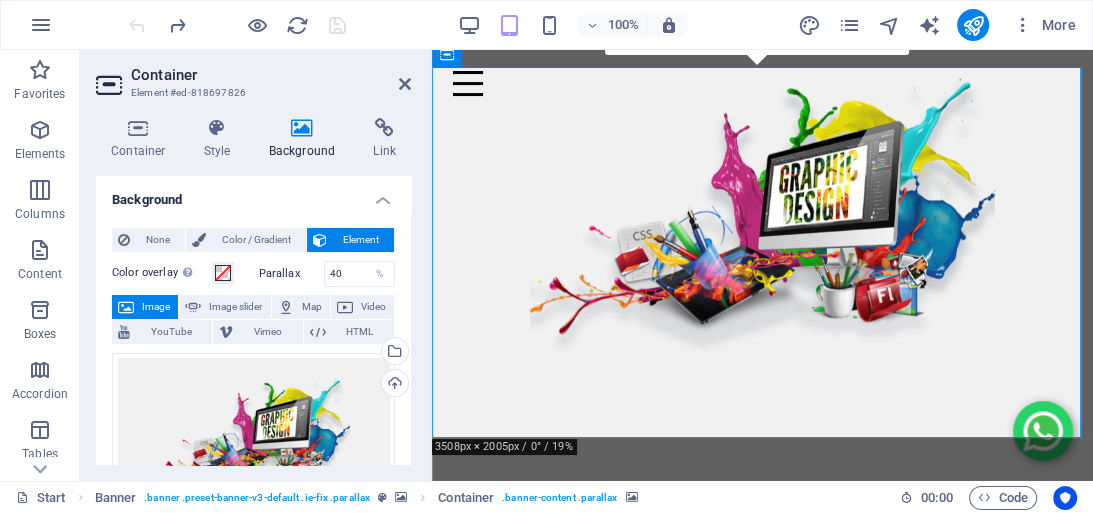 scroll, scrollTop: 0, scrollLeft: 0, axis: both 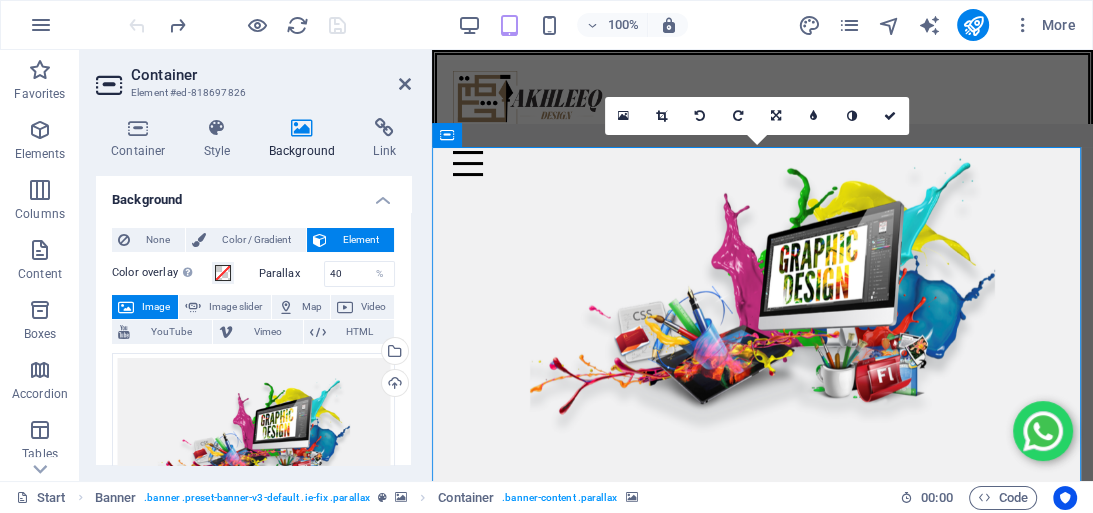 click at bounding box center [762, 1367] 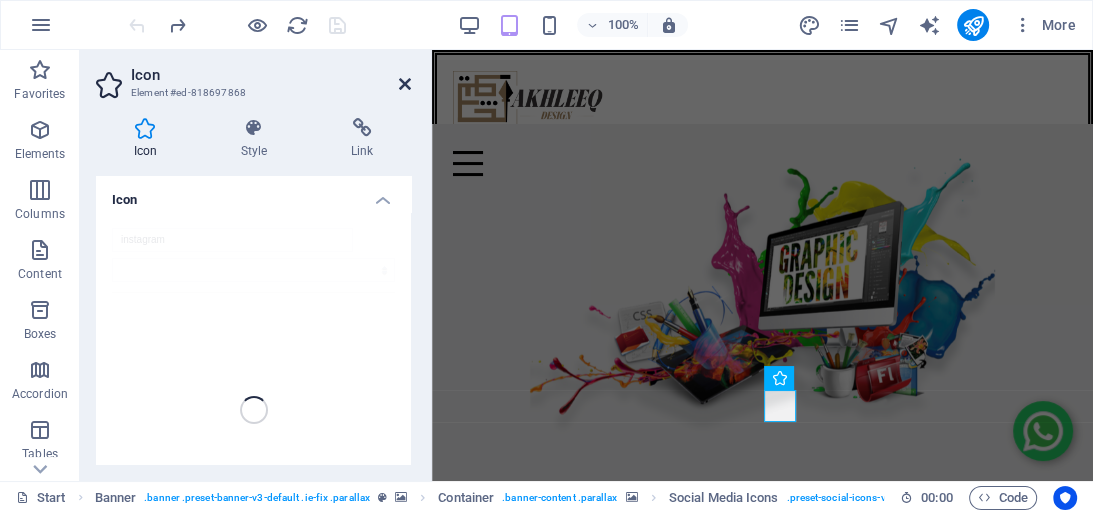 click at bounding box center [405, 84] 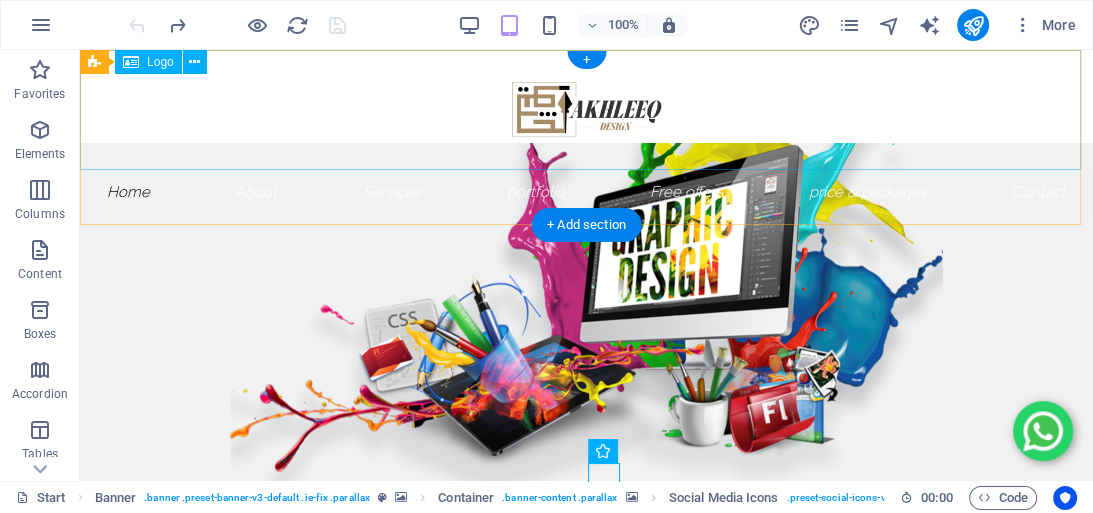 scroll, scrollTop: 235, scrollLeft: 0, axis: vertical 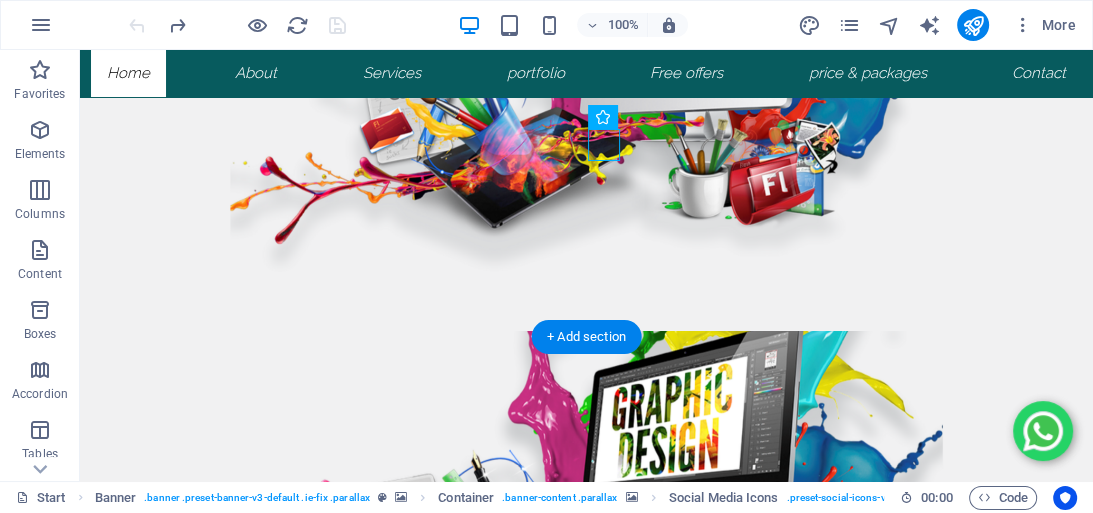 click at bounding box center [586, 536] 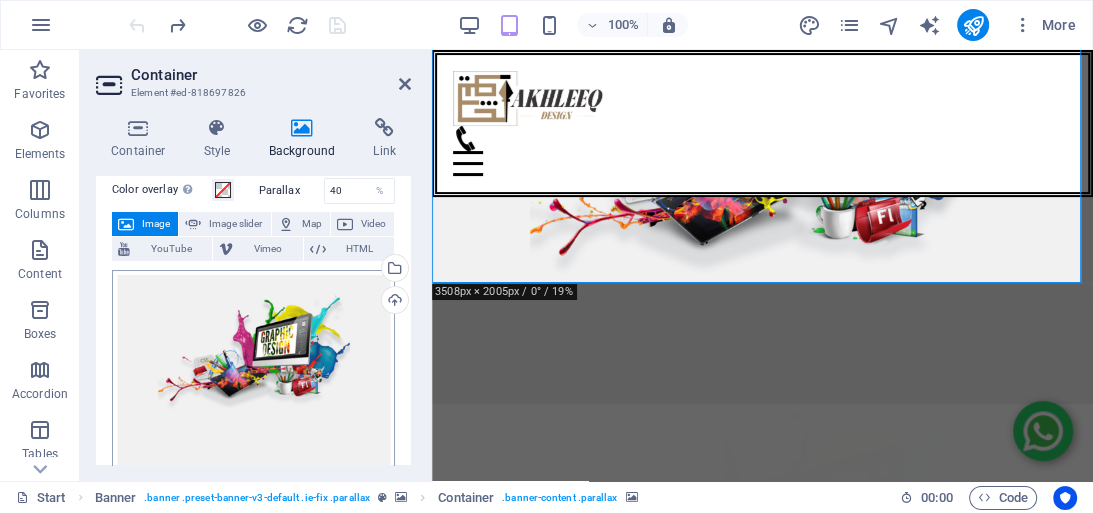 scroll, scrollTop: 80, scrollLeft: 0, axis: vertical 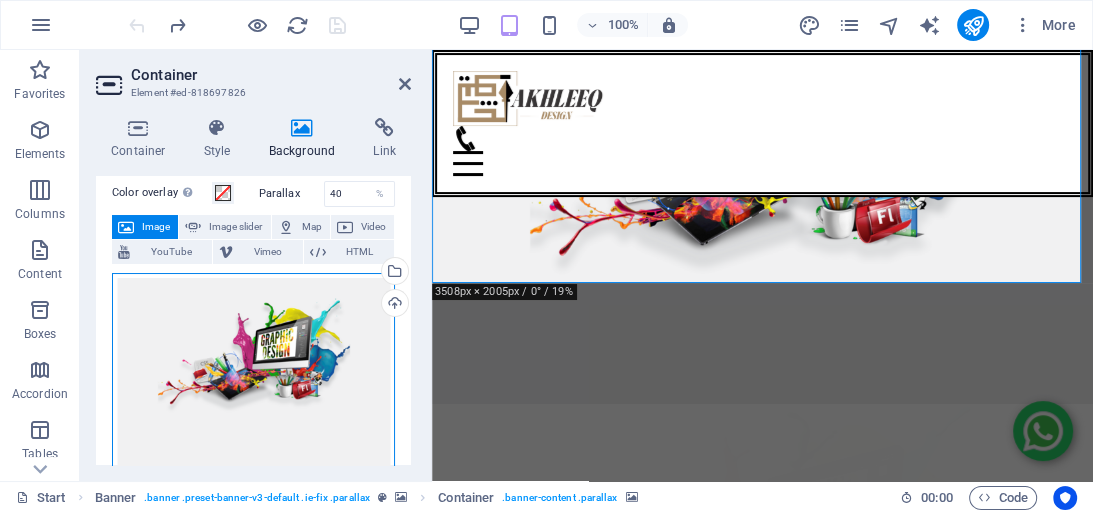 click on "Drag files here, click to choose files or select files from Files or our free stock photos & videos" at bounding box center [253, 374] 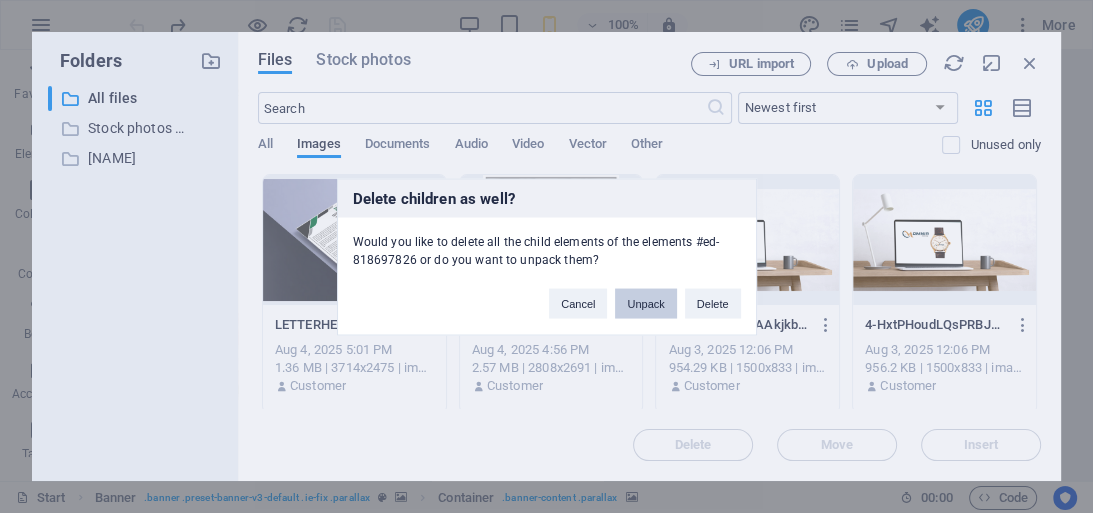 click on "Unpack" at bounding box center [645, 303] 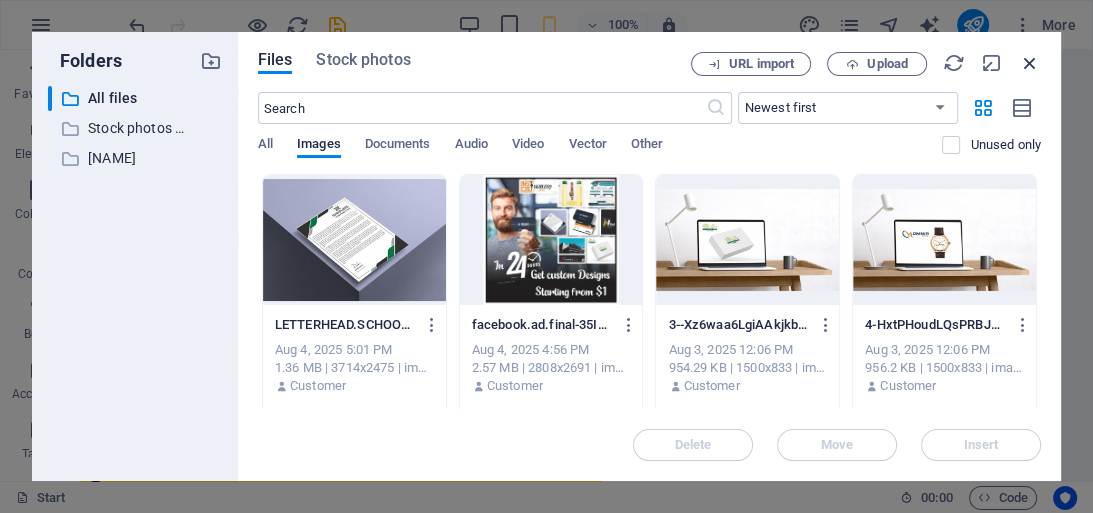 click at bounding box center [1030, 63] 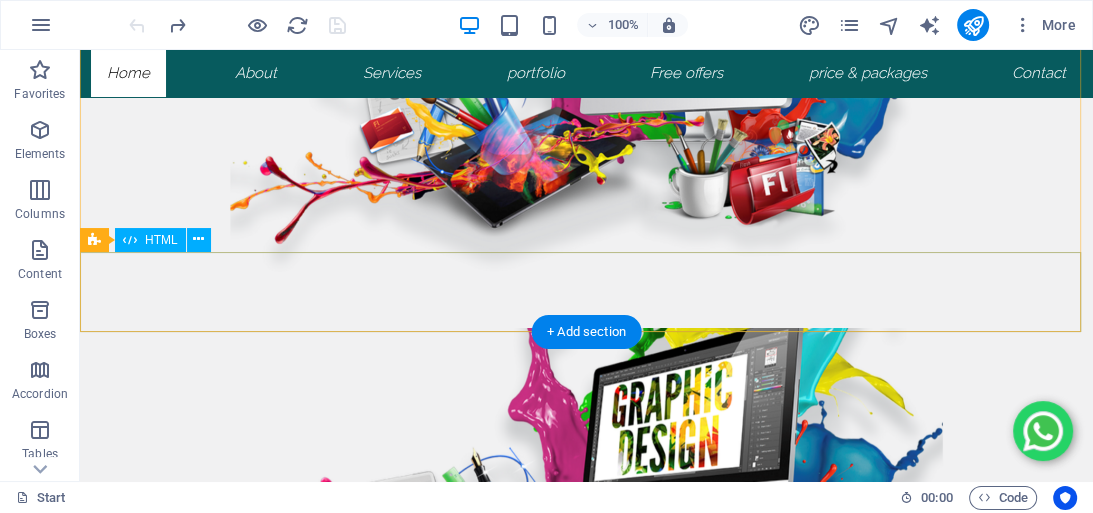 scroll, scrollTop: 0, scrollLeft: 0, axis: both 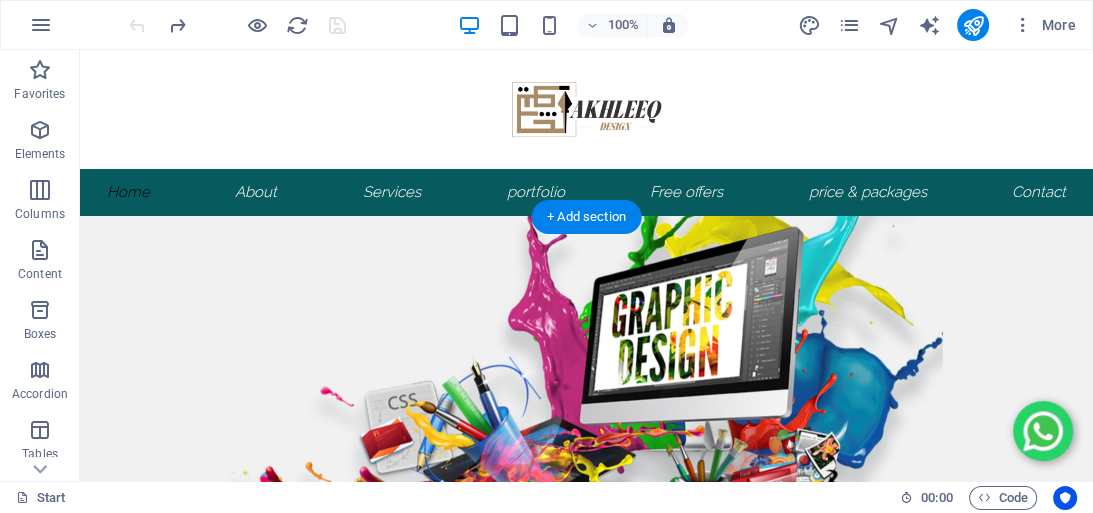 click at bounding box center (586, 856) 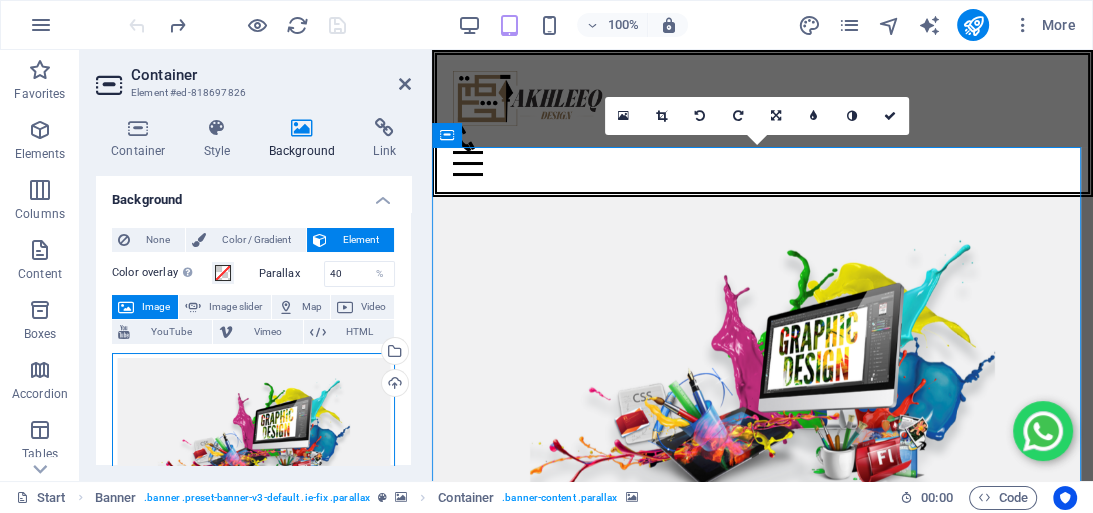 drag, startPoint x: 280, startPoint y: 377, endPoint x: 275, endPoint y: 386, distance: 10.29563 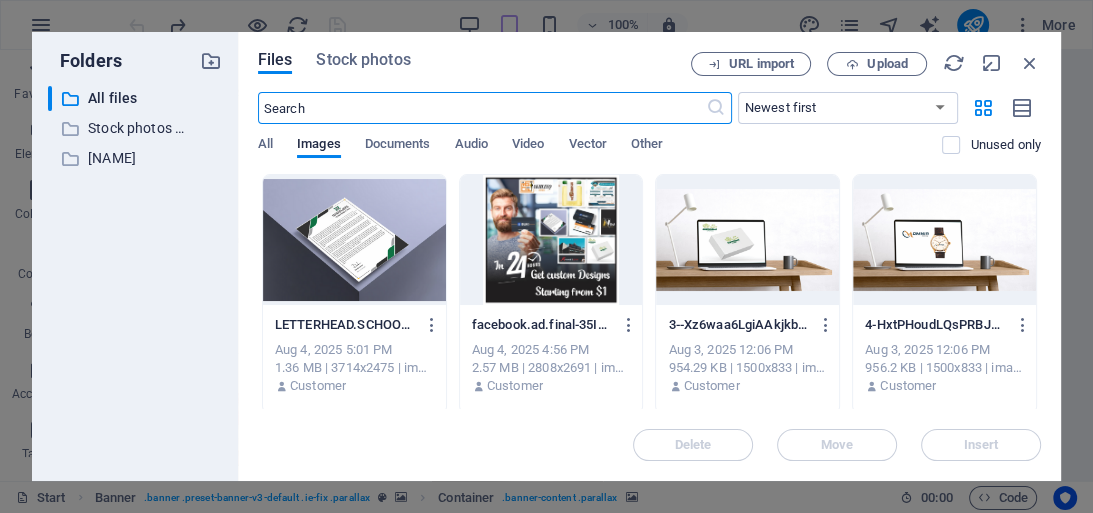 scroll, scrollTop: 80, scrollLeft: 0, axis: vertical 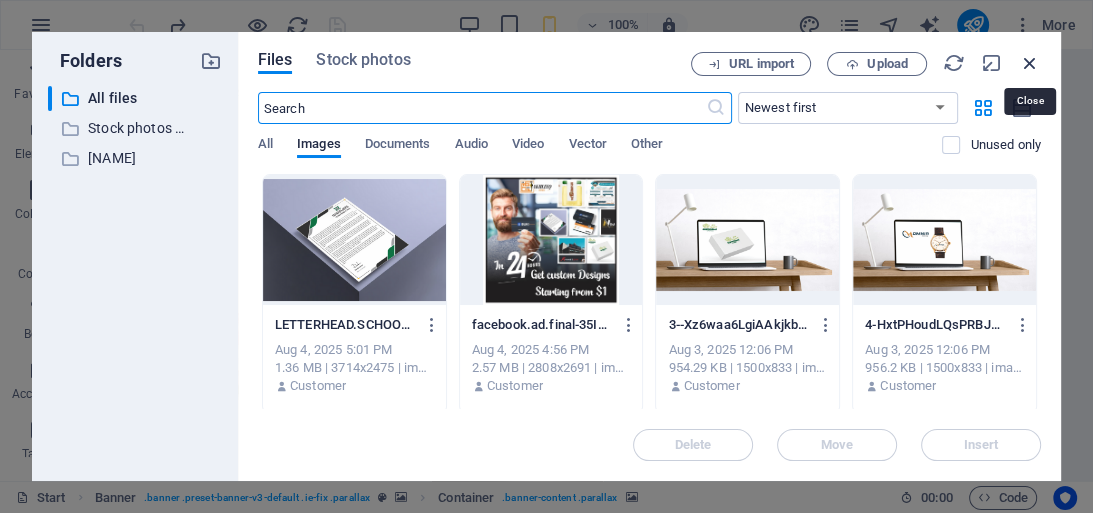 click at bounding box center (1030, 63) 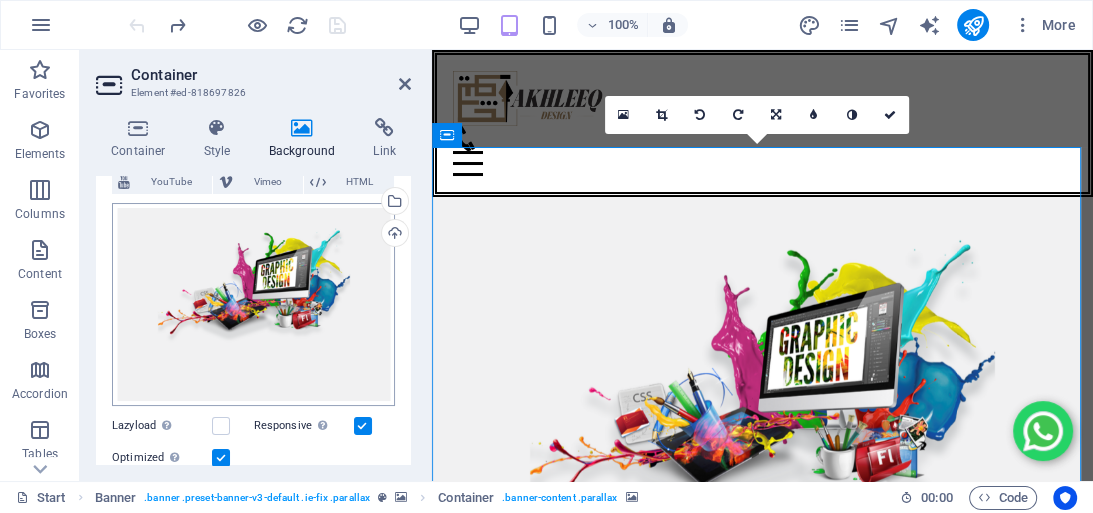 scroll, scrollTop: 240, scrollLeft: 0, axis: vertical 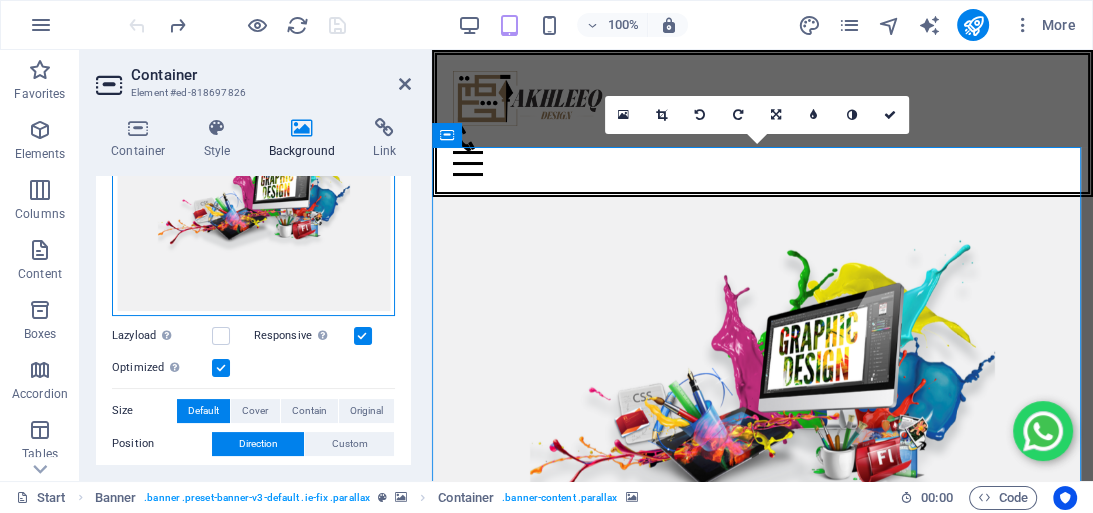 drag, startPoint x: 315, startPoint y: 244, endPoint x: 277, endPoint y: 237, distance: 38.63936 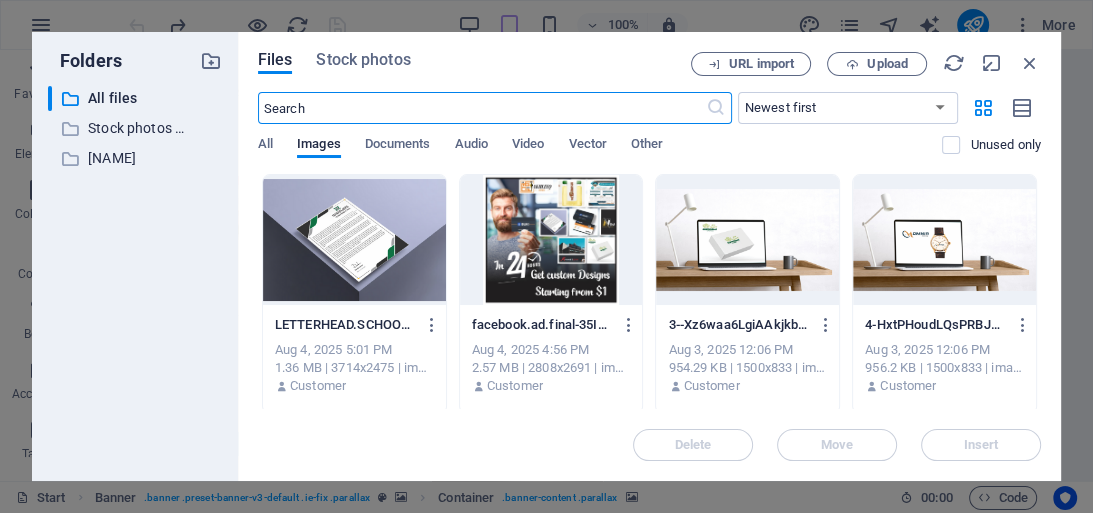 scroll, scrollTop: 80, scrollLeft: 0, axis: vertical 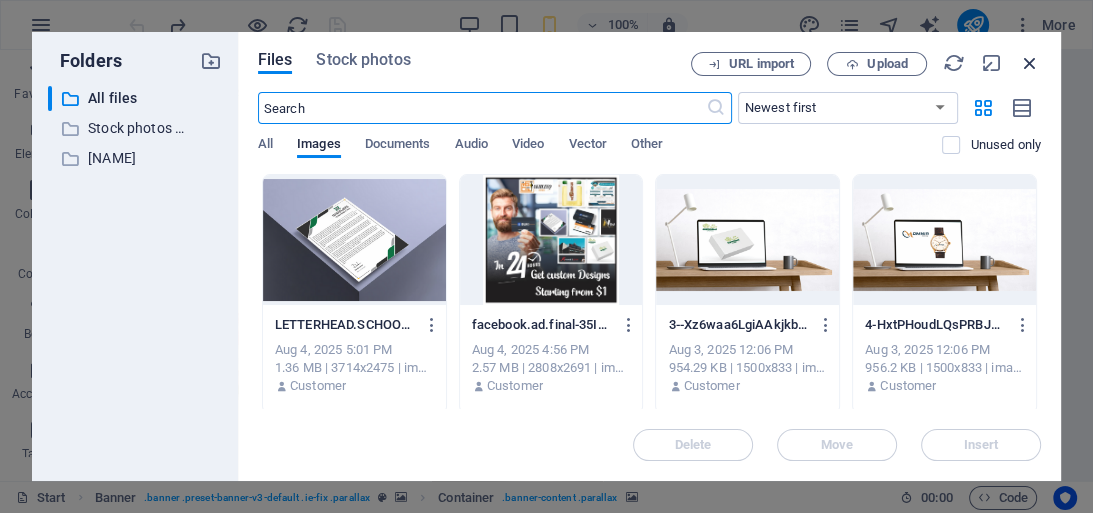 click at bounding box center (1030, 63) 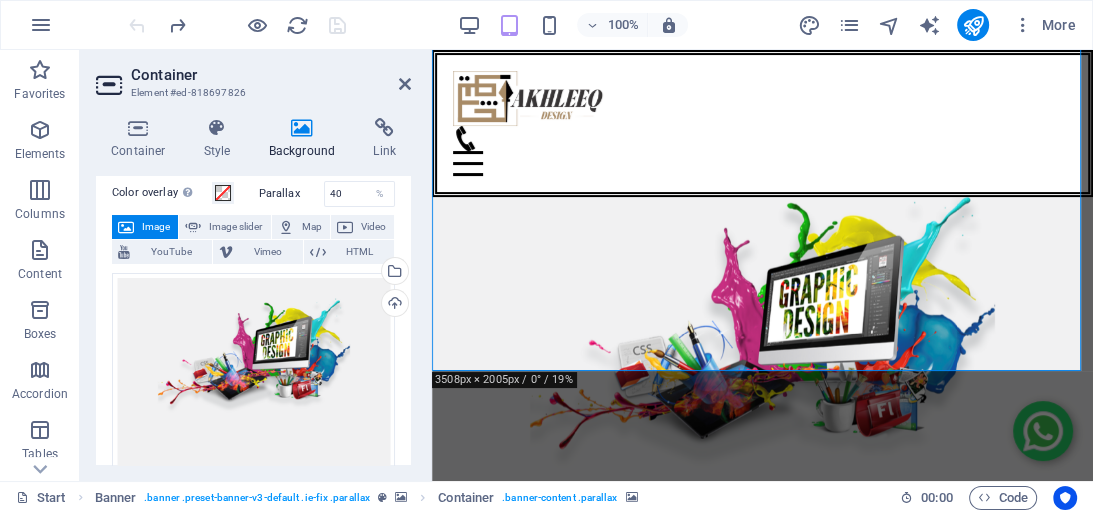scroll, scrollTop: 240, scrollLeft: 0, axis: vertical 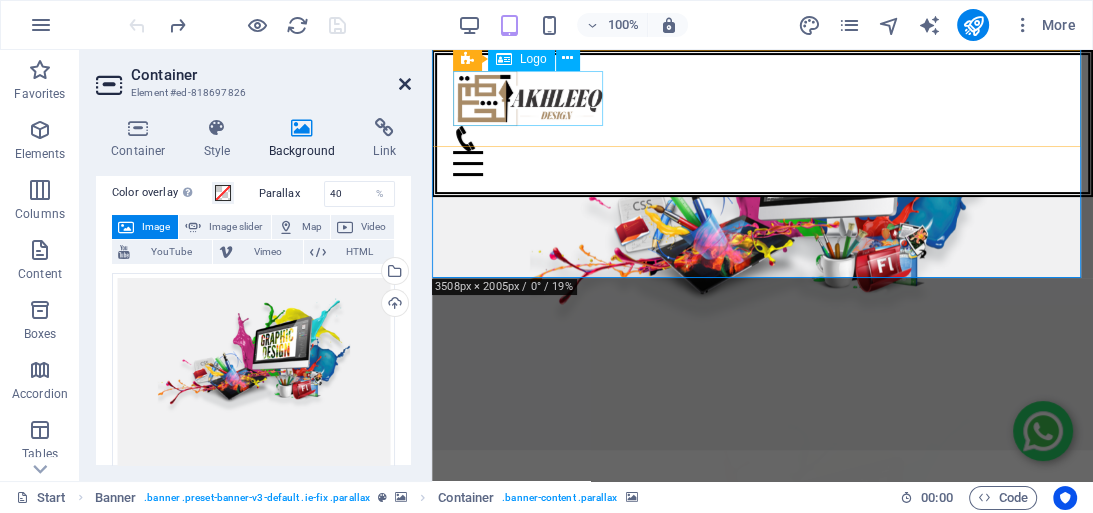 click at bounding box center [405, 84] 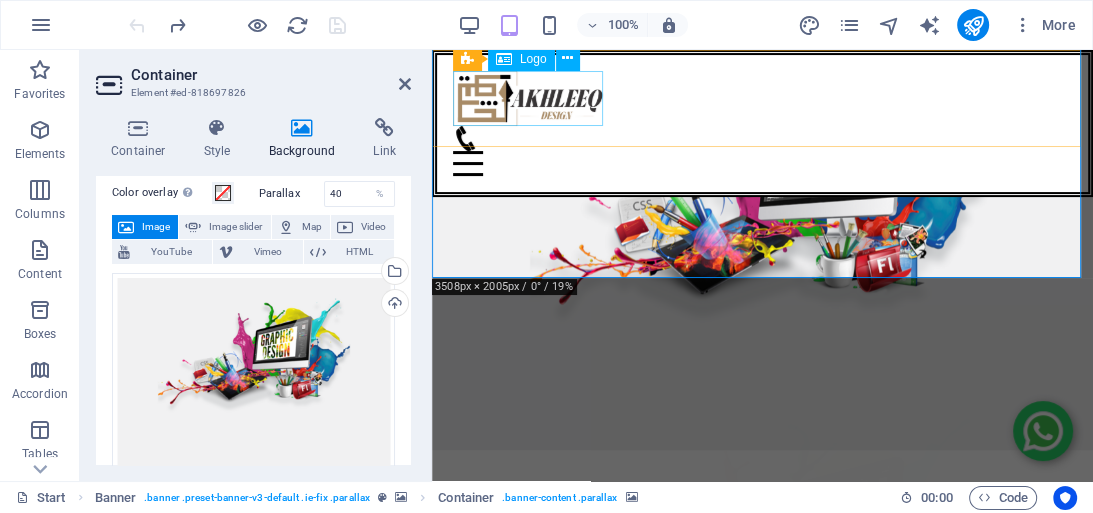 click on "Home About Services portfolio Free offers price & packages Contact" at bounding box center (762, 265) 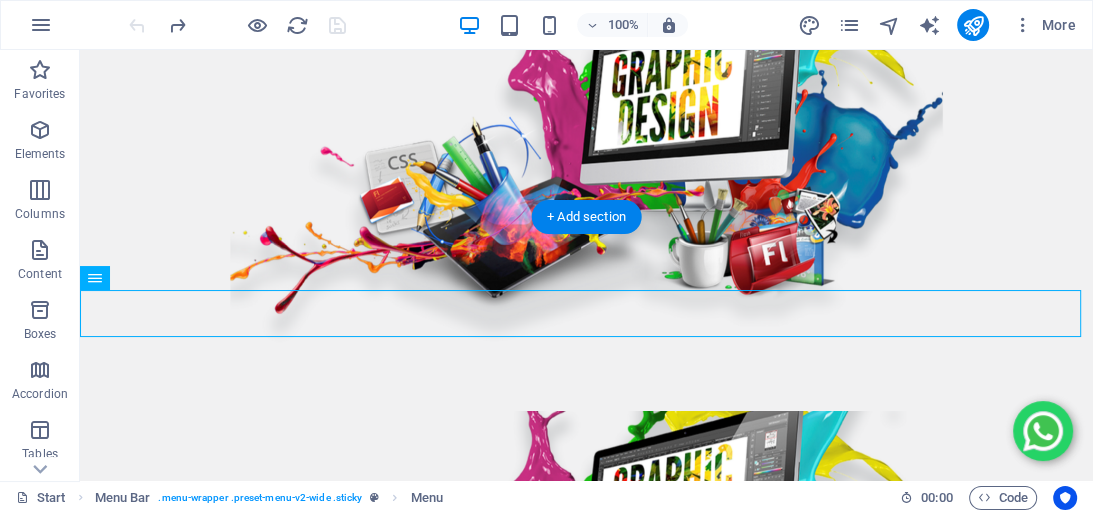 scroll, scrollTop: 0, scrollLeft: 0, axis: both 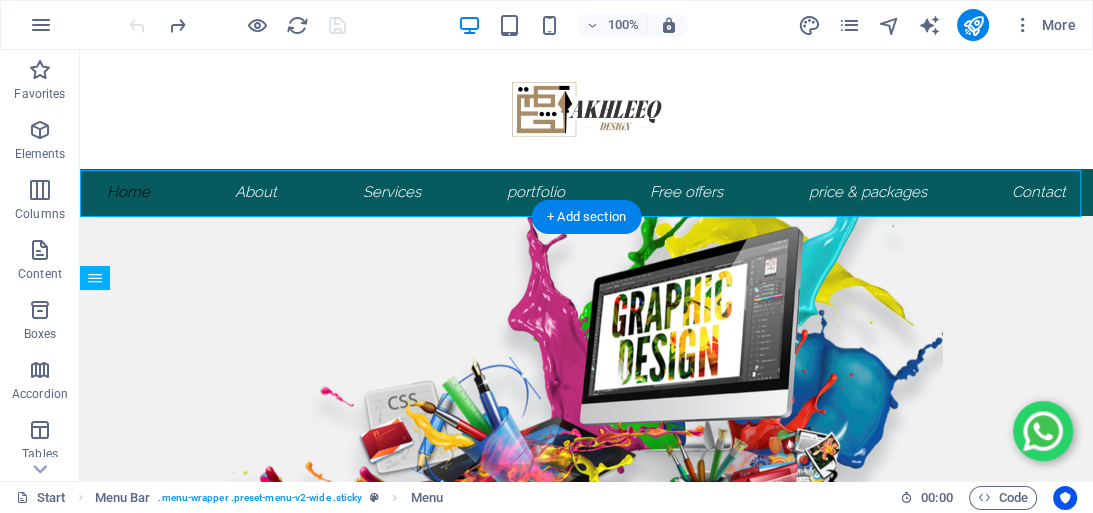 click at bounding box center [586, 856] 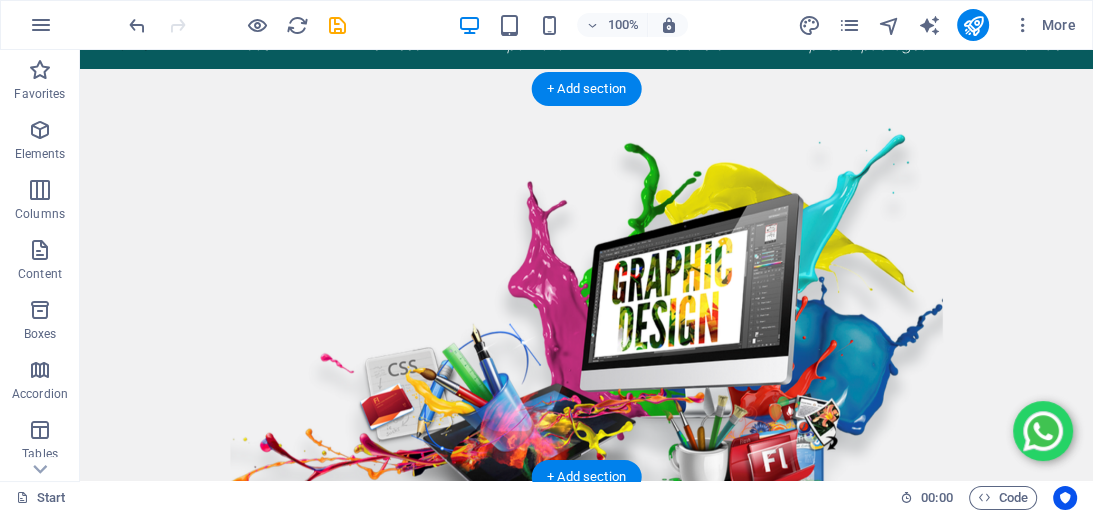 scroll, scrollTop: 160, scrollLeft: 0, axis: vertical 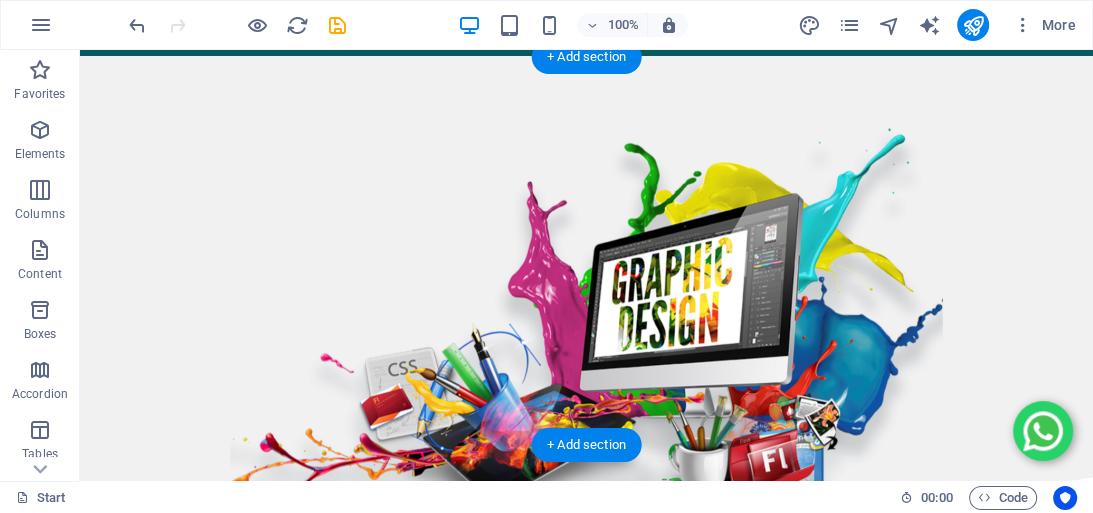 click at bounding box center [586, 517] 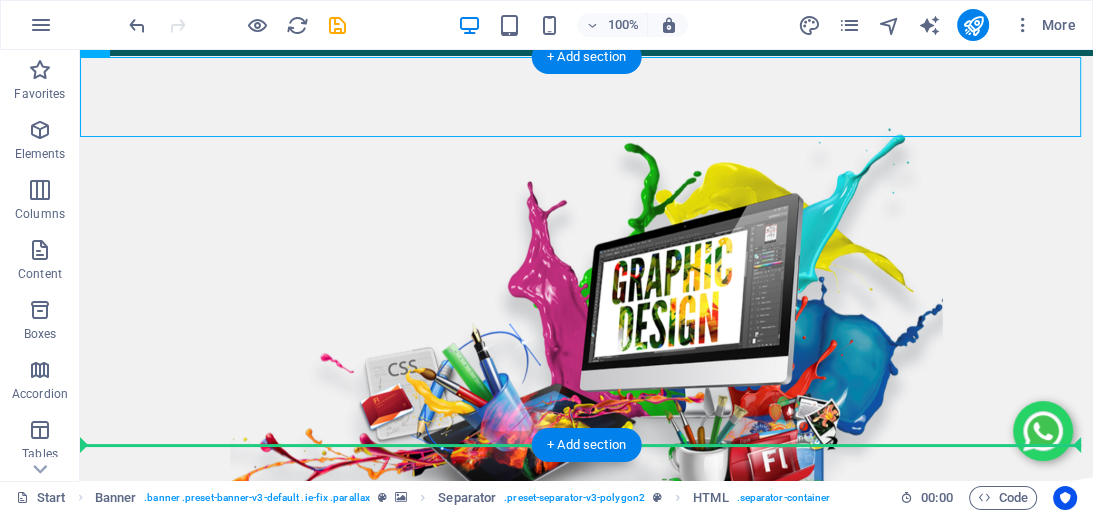 drag, startPoint x: 670, startPoint y: 126, endPoint x: 689, endPoint y: 334, distance: 208.86598 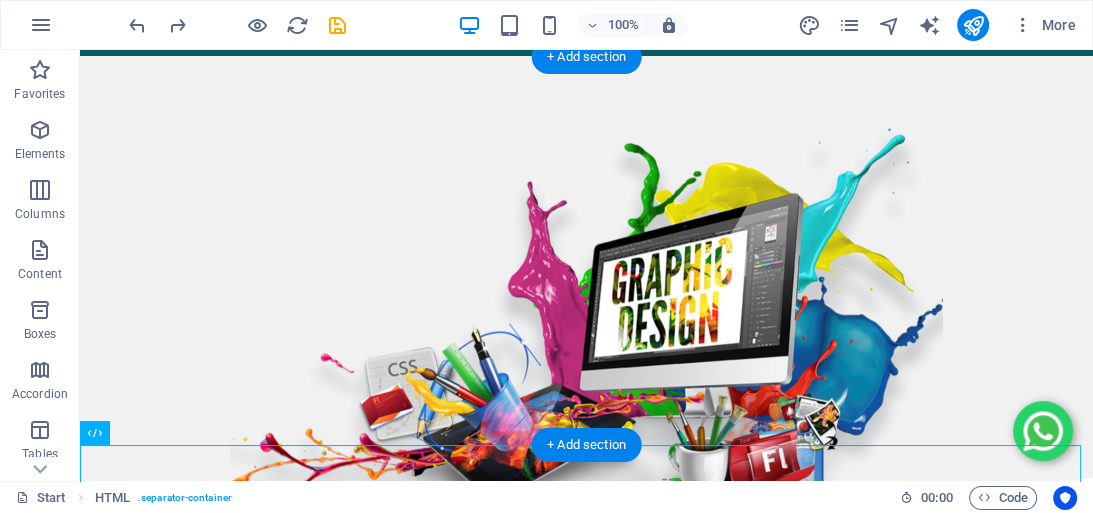 click at bounding box center (586, 517) 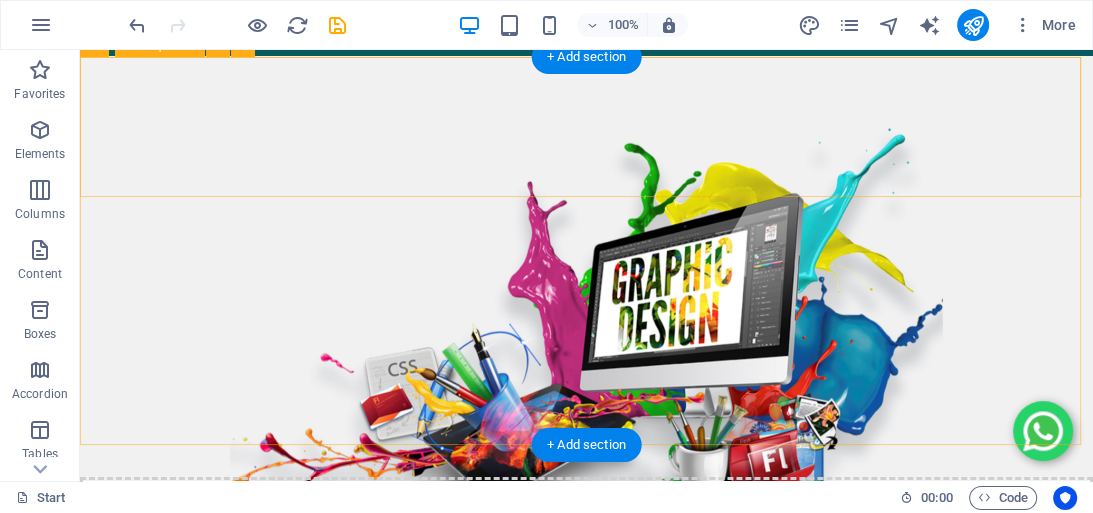 click on "Drop content here or  Add elements  Paste clipboard" at bounding box center [586, 548] 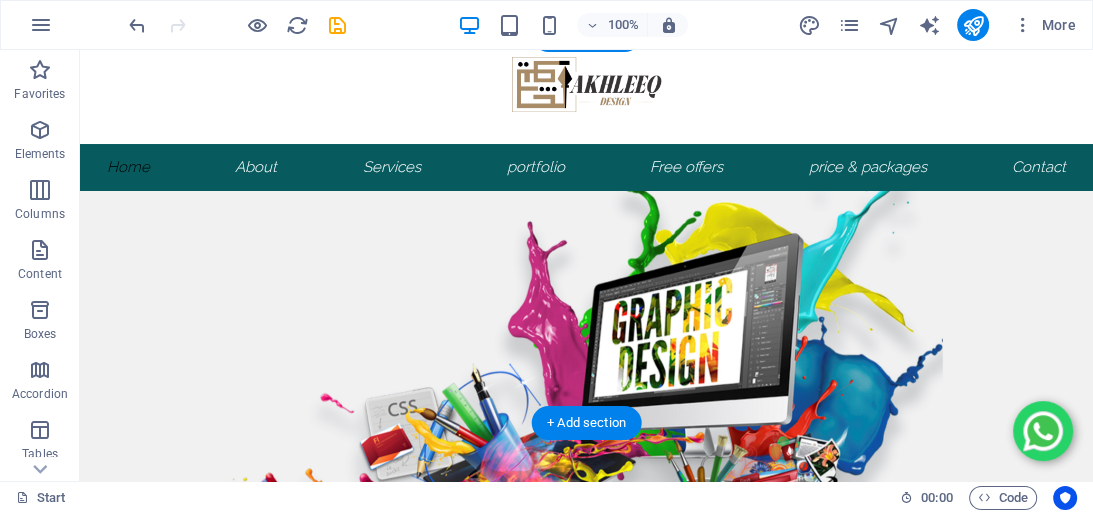 scroll, scrollTop: 0, scrollLeft: 0, axis: both 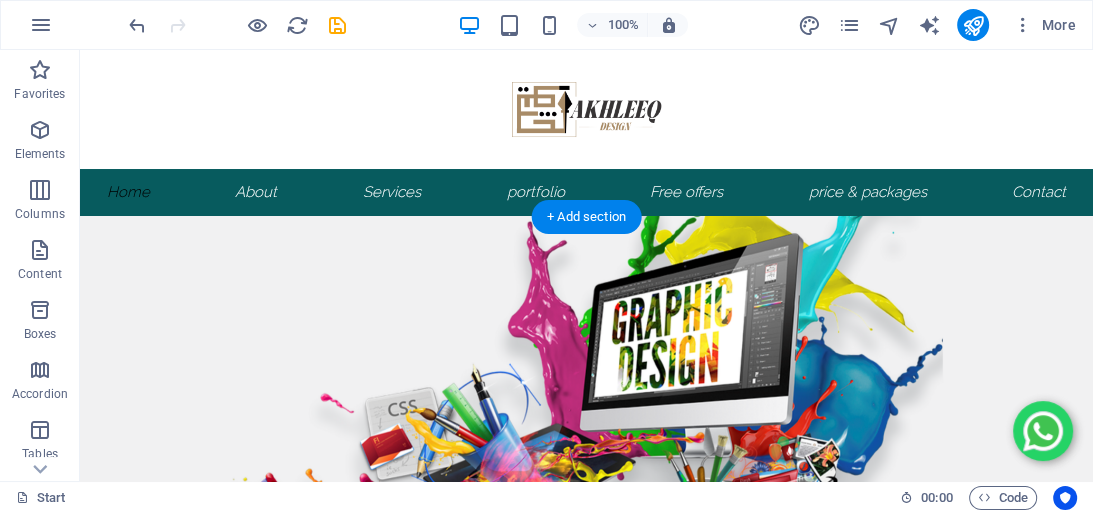 click on "Drop content here or  Add elements  Paste clipboard" at bounding box center (586, 708) 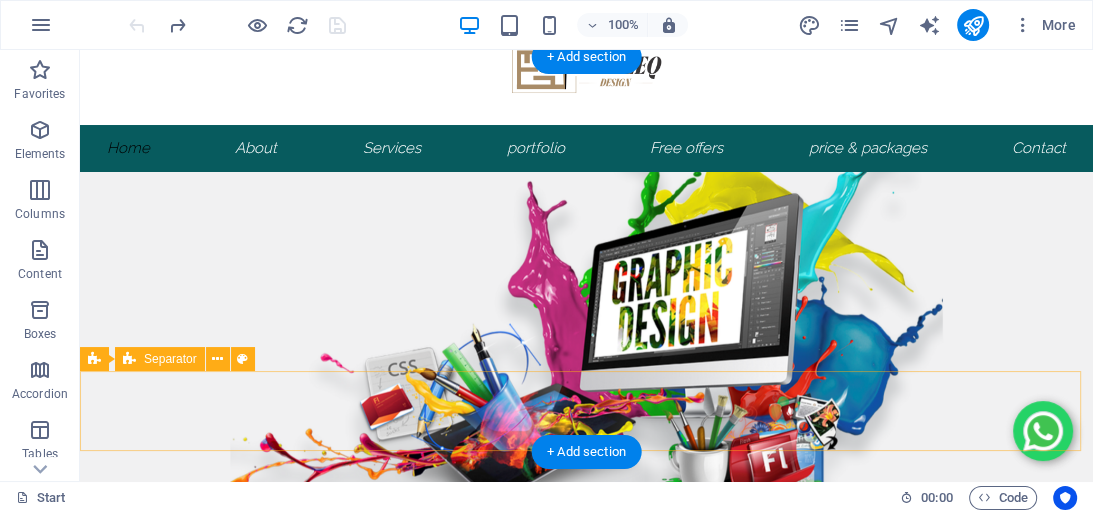 scroll, scrollTop: 160, scrollLeft: 0, axis: vertical 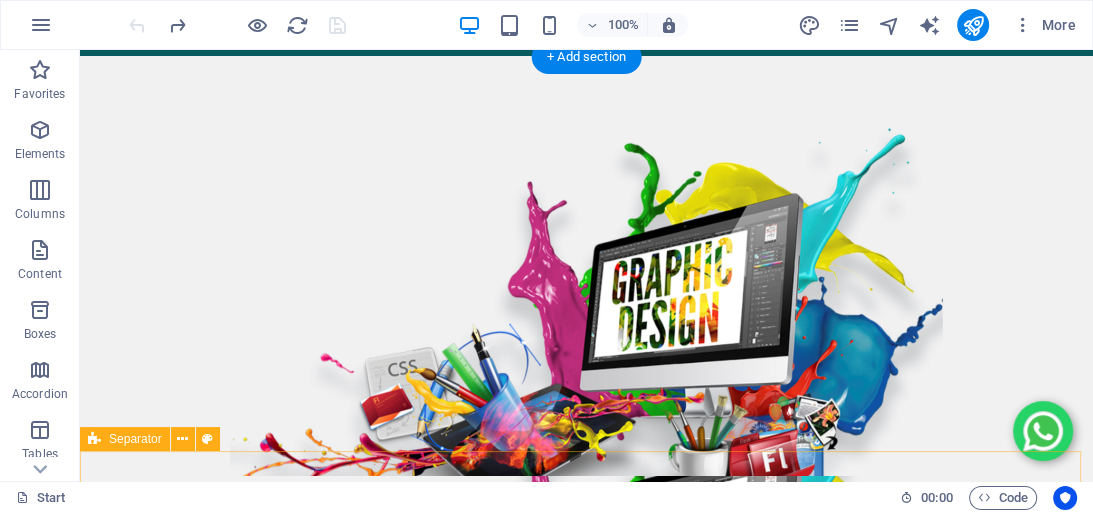 click at bounding box center (586, 657) 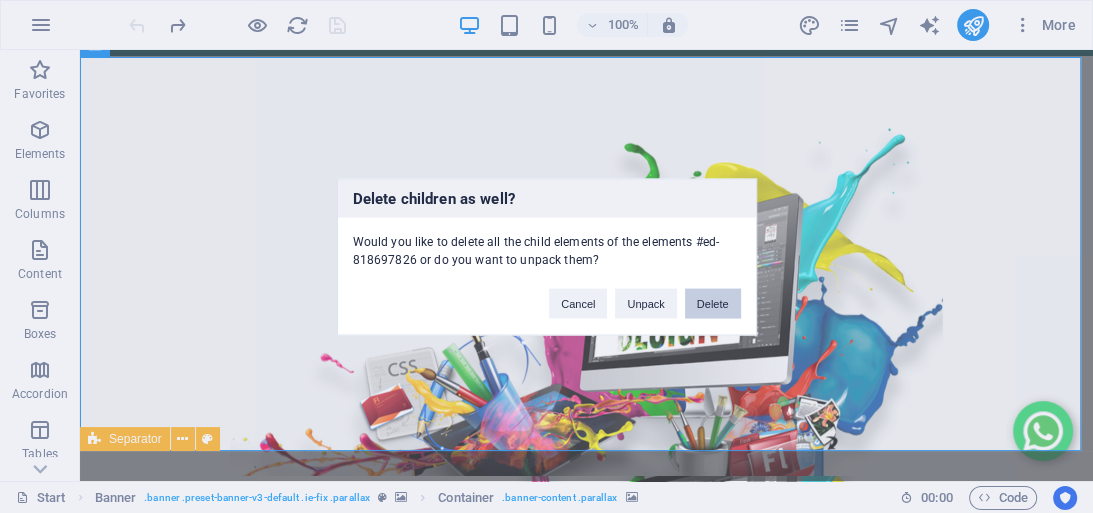 click on "Delete" at bounding box center (713, 303) 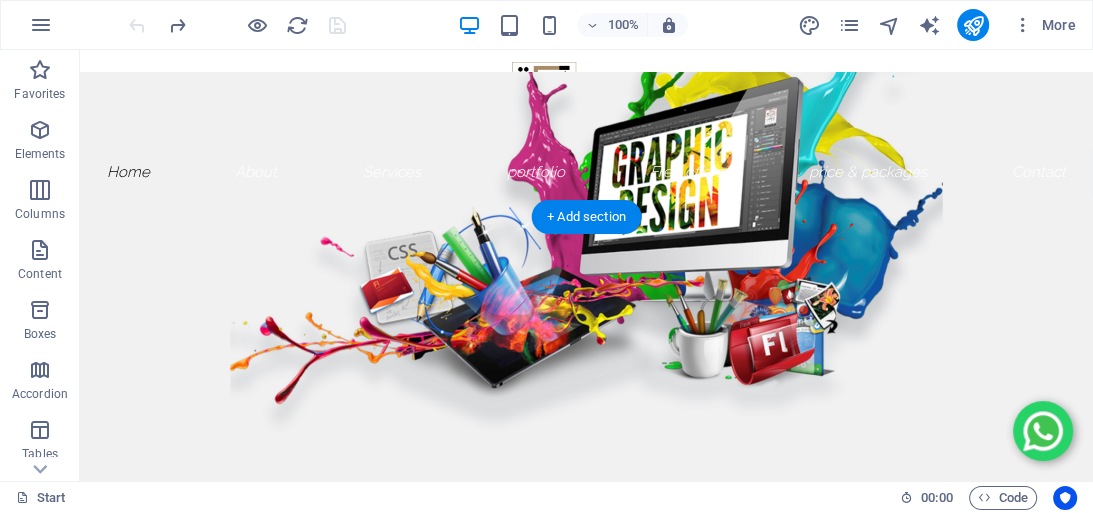 scroll, scrollTop: 80, scrollLeft: 0, axis: vertical 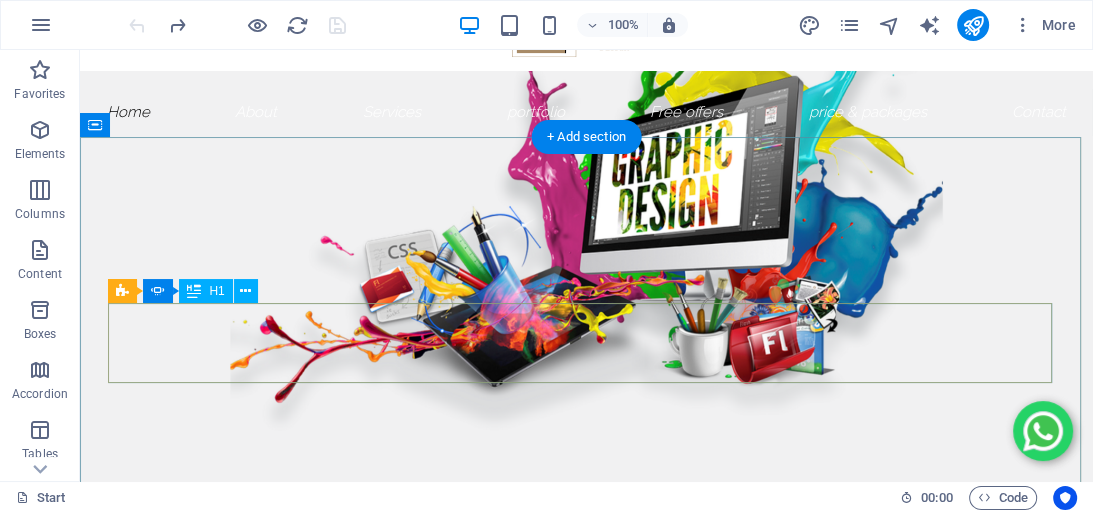 click at bounding box center (586, 749) 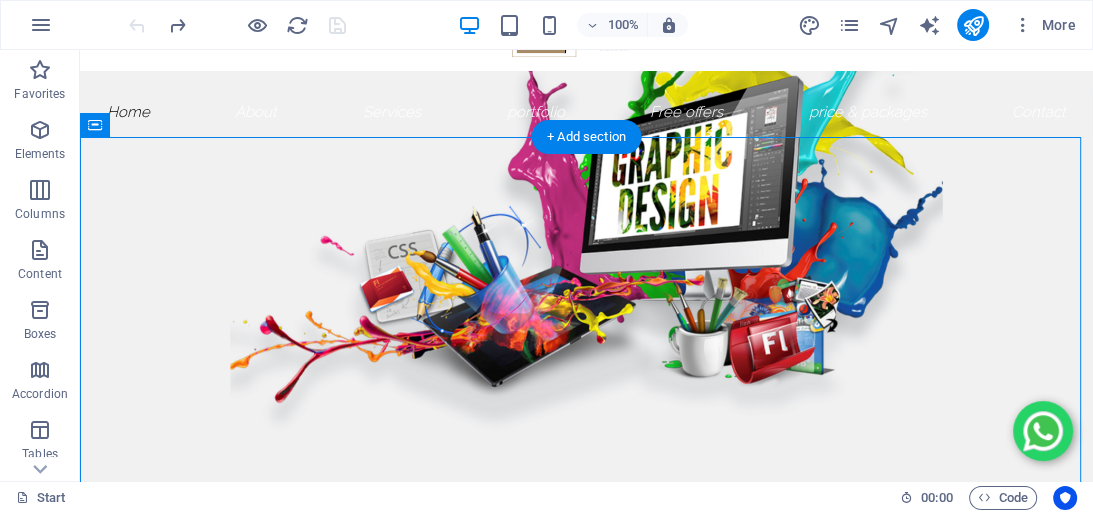 click at bounding box center (586, 749) 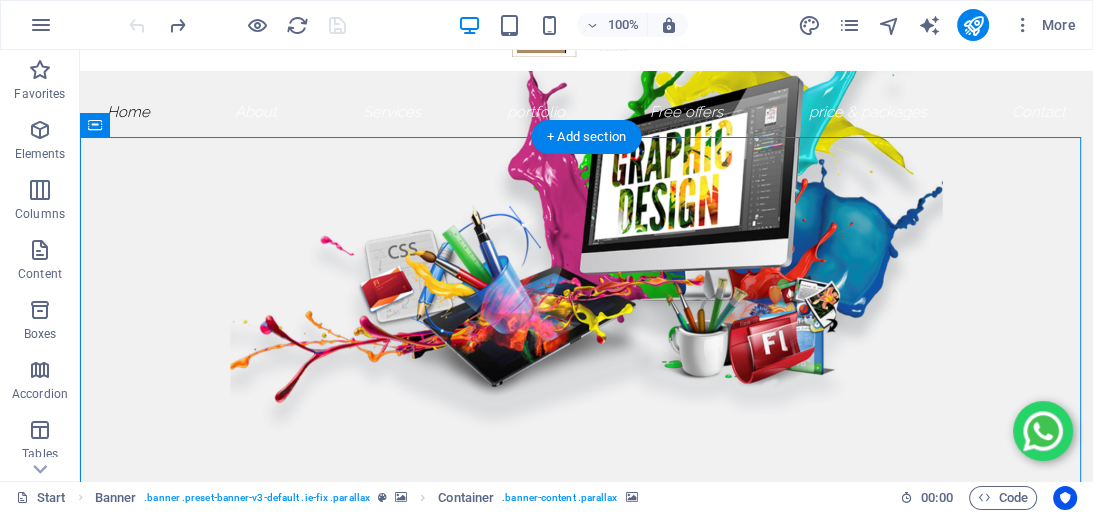 click at bounding box center (586, 749) 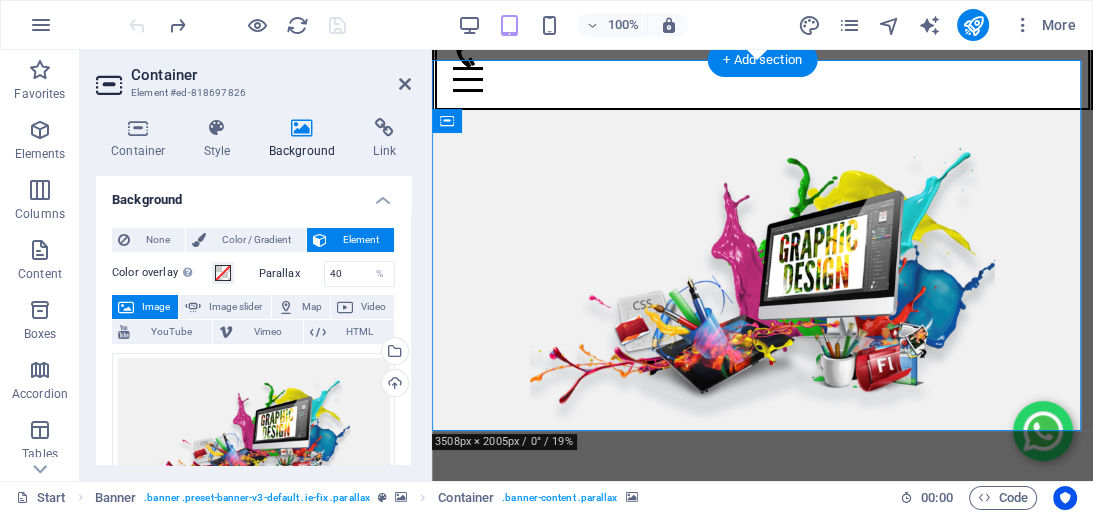 scroll, scrollTop: 84, scrollLeft: 0, axis: vertical 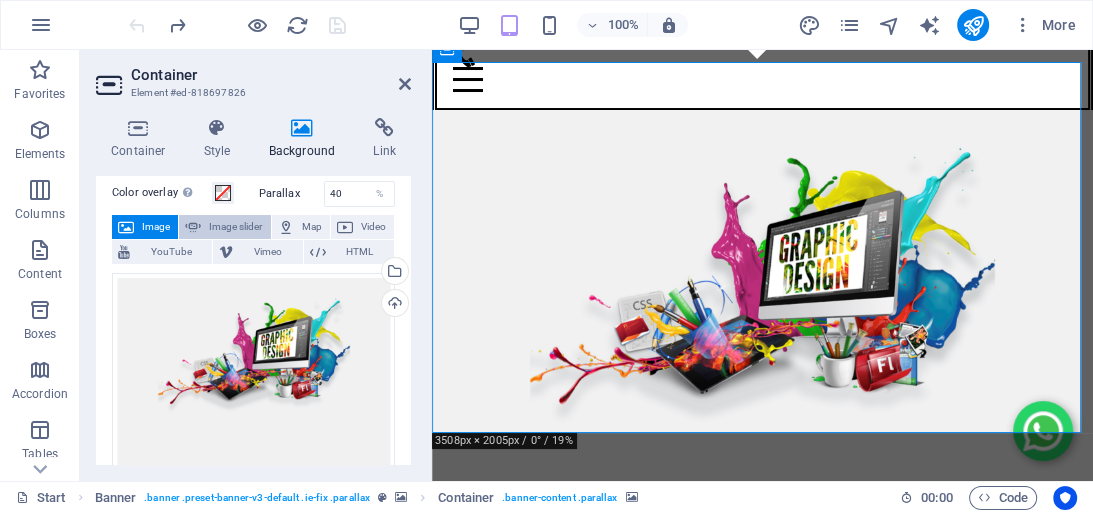 click on "Image slider" at bounding box center [235, 227] 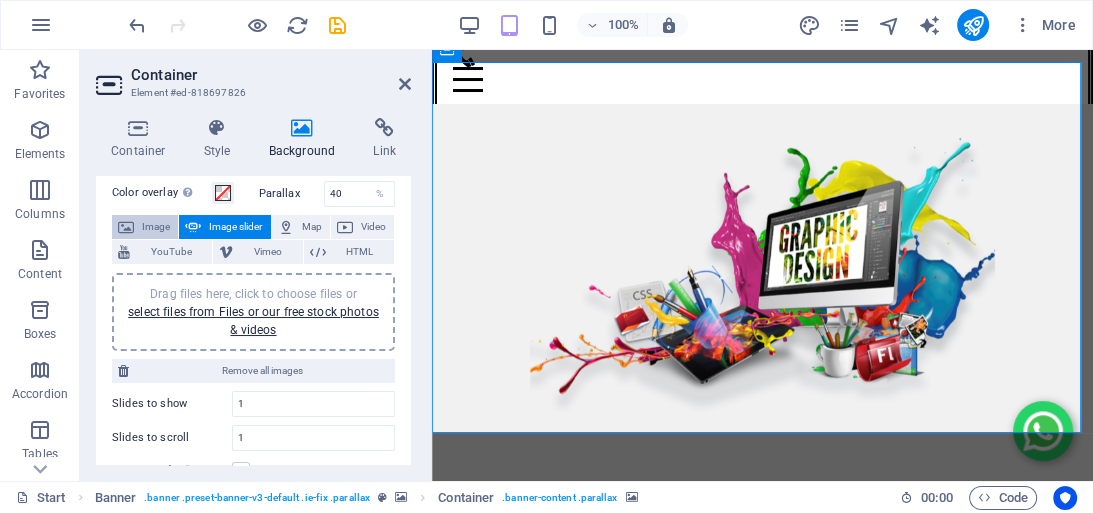 click on "Image" at bounding box center [156, 227] 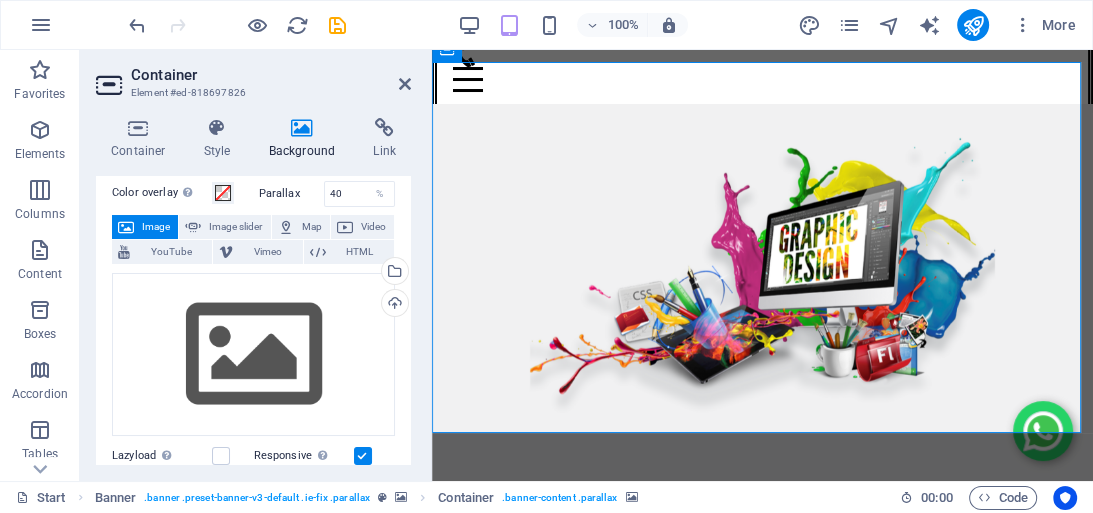 scroll, scrollTop: 0, scrollLeft: 0, axis: both 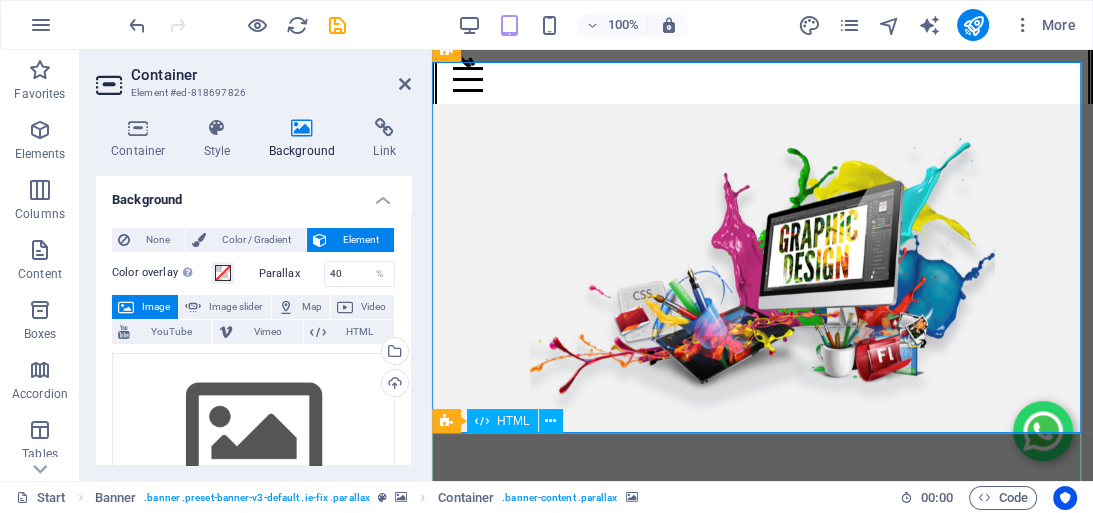 click at bounding box center [762, 1475] 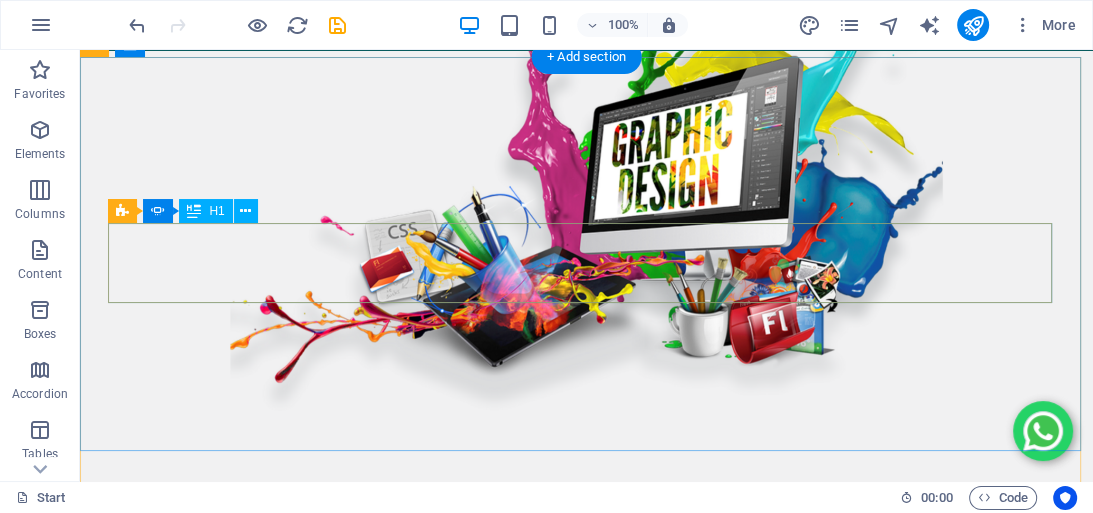 scroll, scrollTop: 80, scrollLeft: 0, axis: vertical 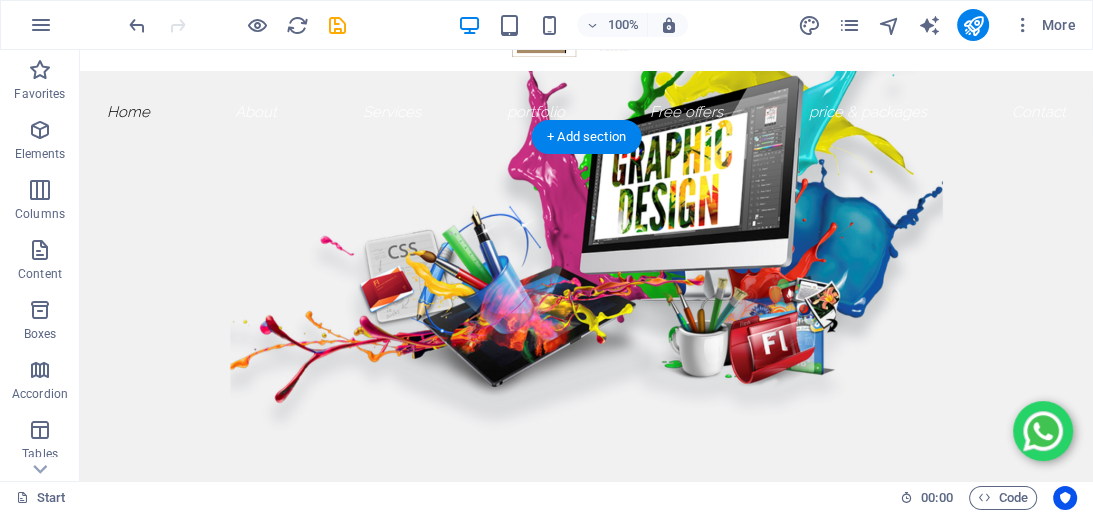 click at bounding box center (586, 749) 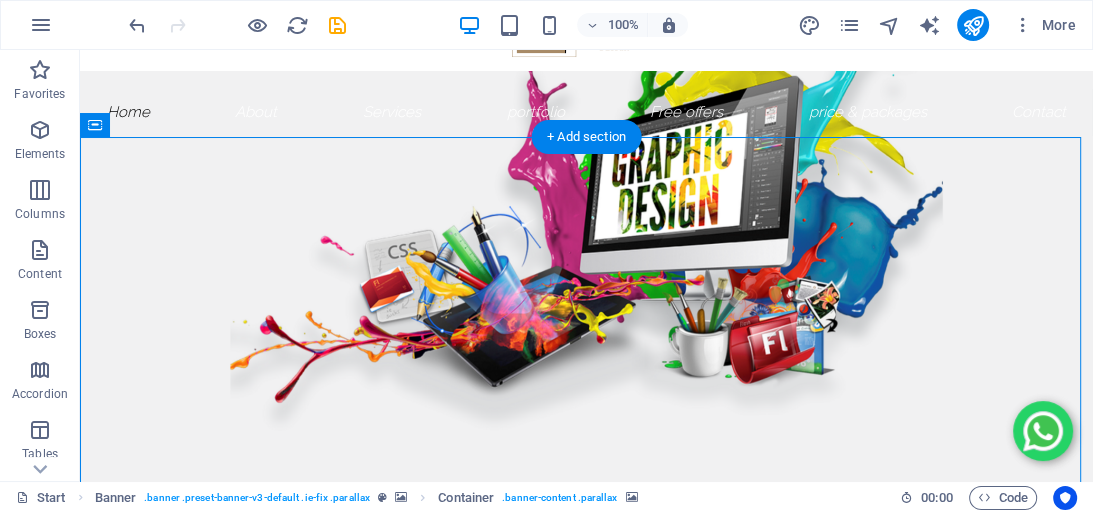 click at bounding box center (586, 749) 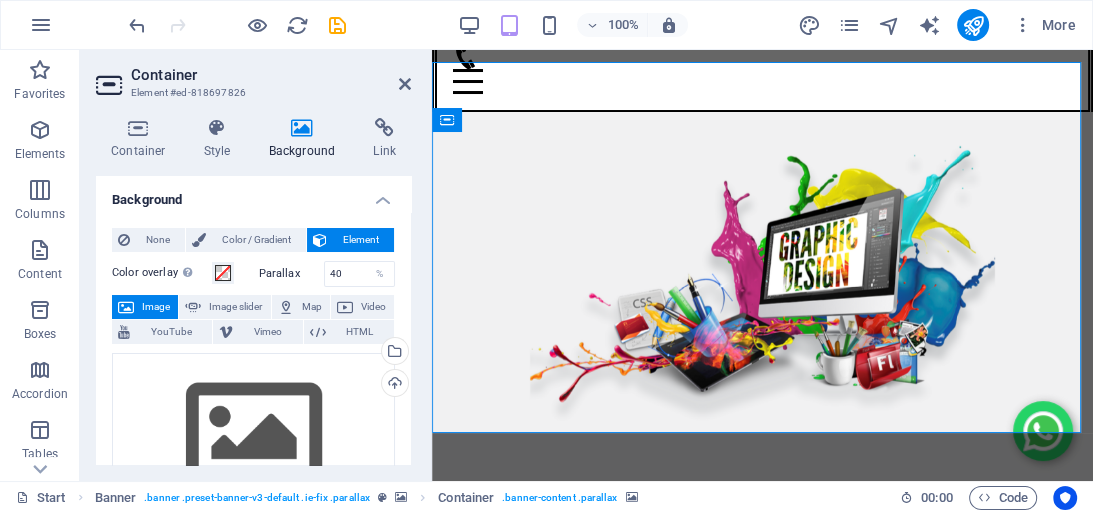 scroll, scrollTop: 84, scrollLeft: 0, axis: vertical 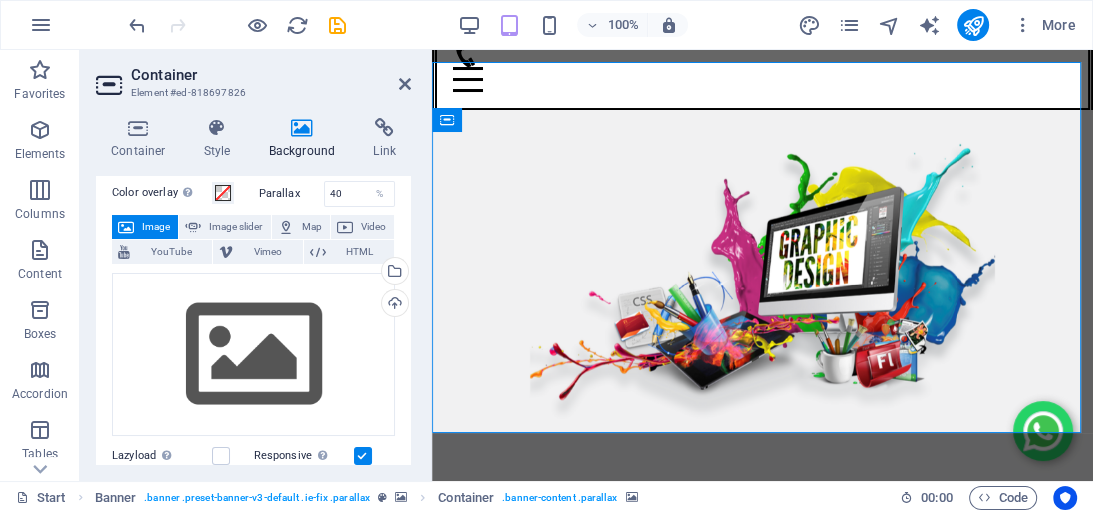 drag, startPoint x: 764, startPoint y: 375, endPoint x: 784, endPoint y: 242, distance: 134.49535 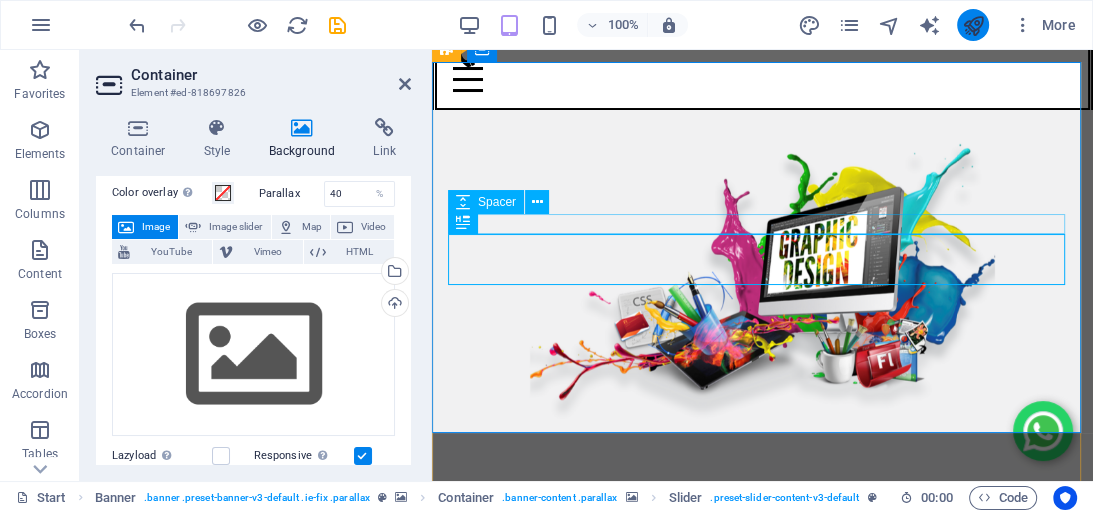 click at bounding box center (972, 25) 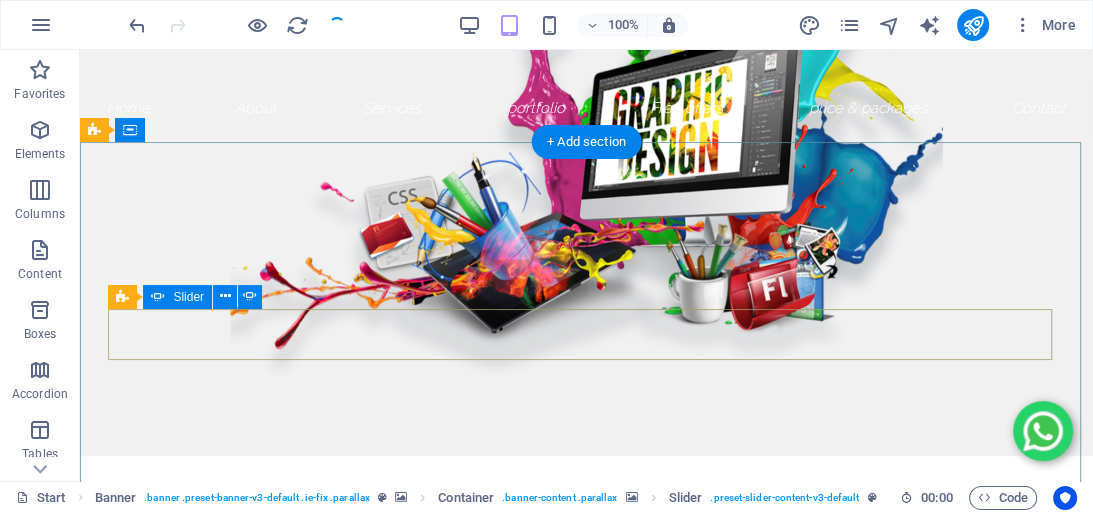 scroll, scrollTop: 80, scrollLeft: 0, axis: vertical 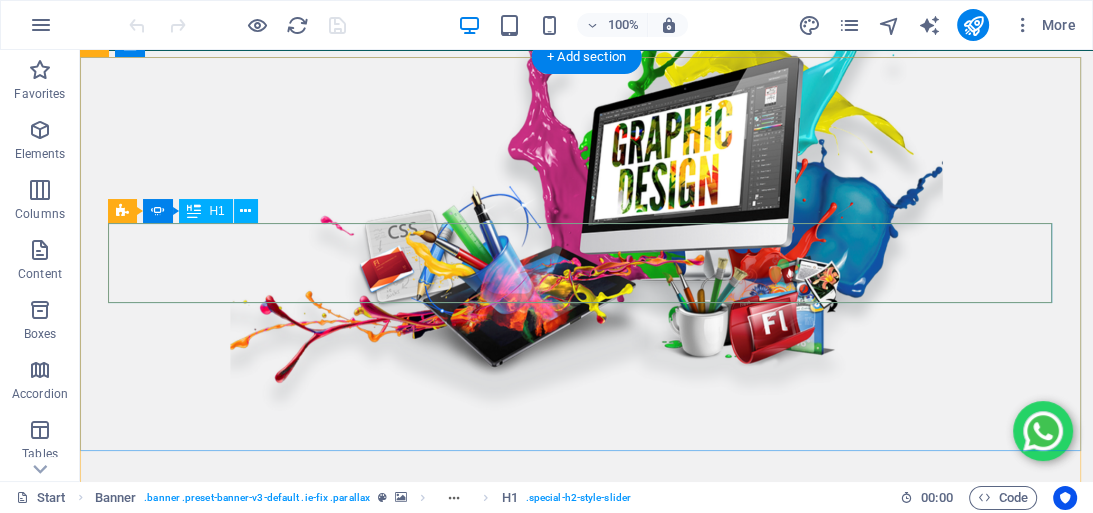 click at bounding box center (586, 701) 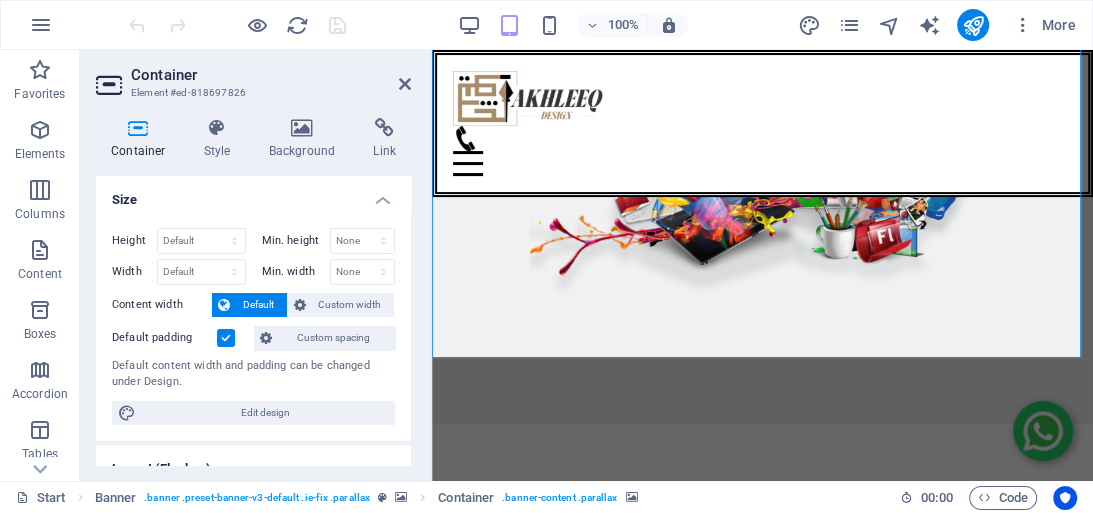scroll, scrollTop: 0, scrollLeft: 0, axis: both 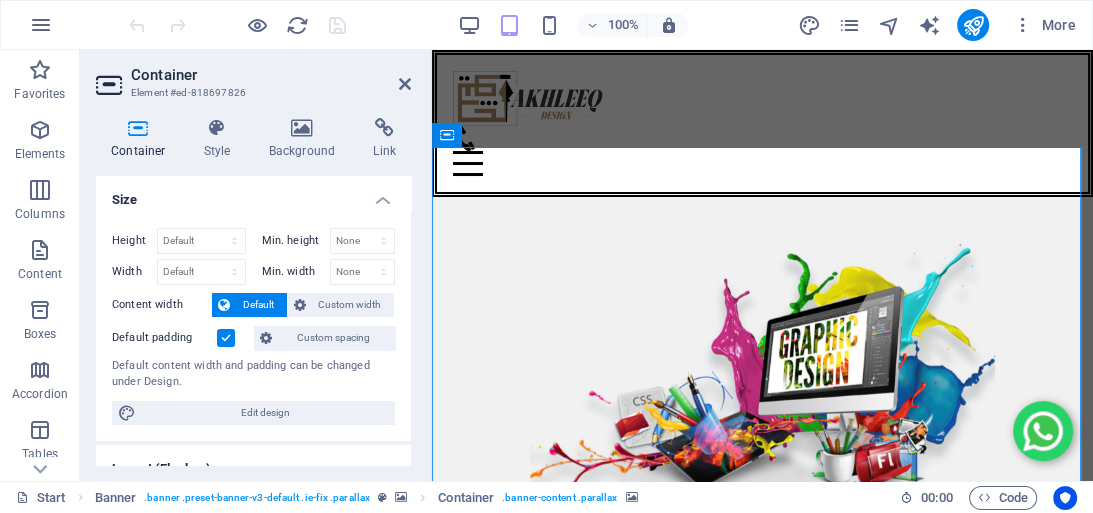 click at bounding box center [762, 816] 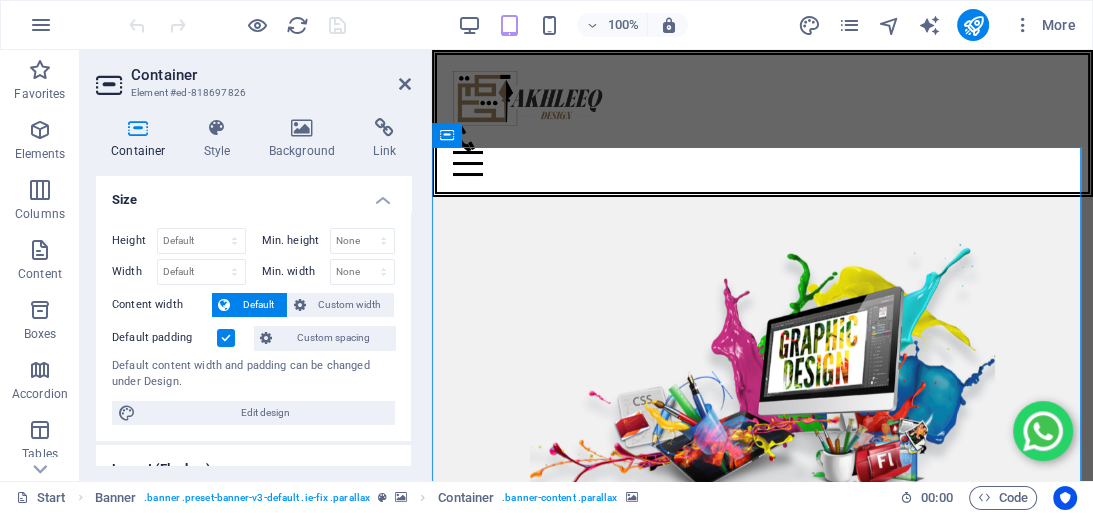 click at bounding box center (762, 816) 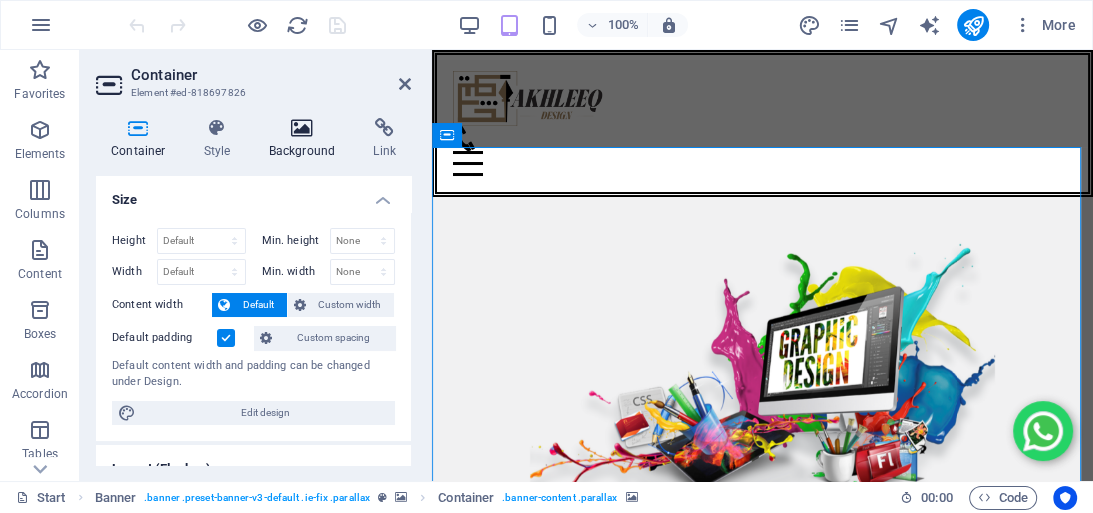 click on "Background" at bounding box center [306, 139] 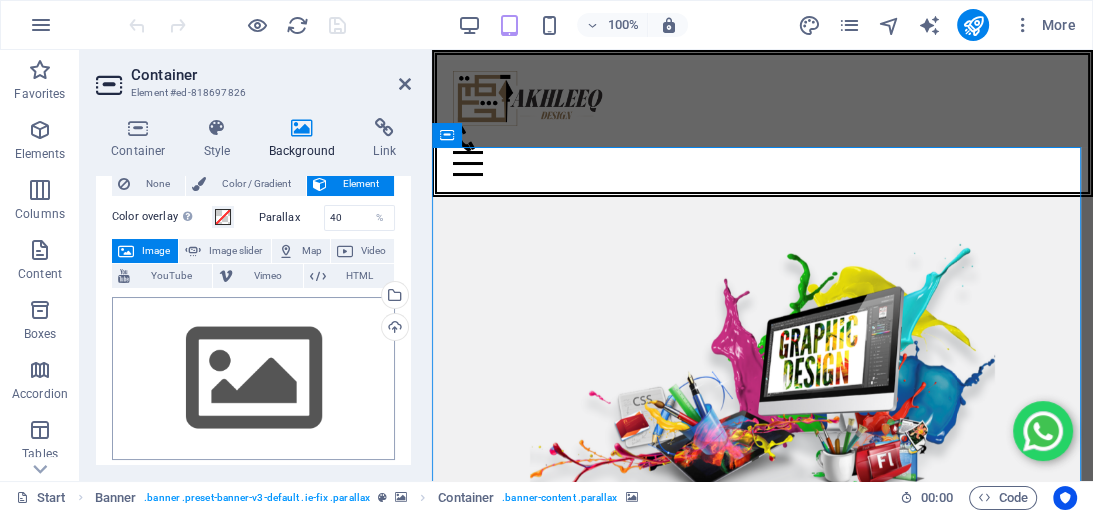 scroll, scrollTop: 80, scrollLeft: 0, axis: vertical 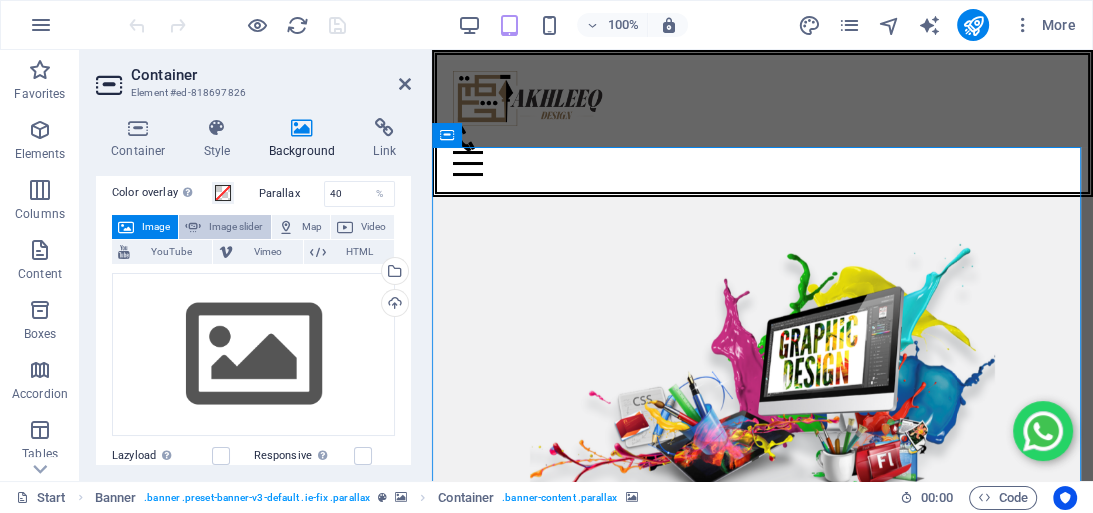 click on "Image slider" at bounding box center (235, 227) 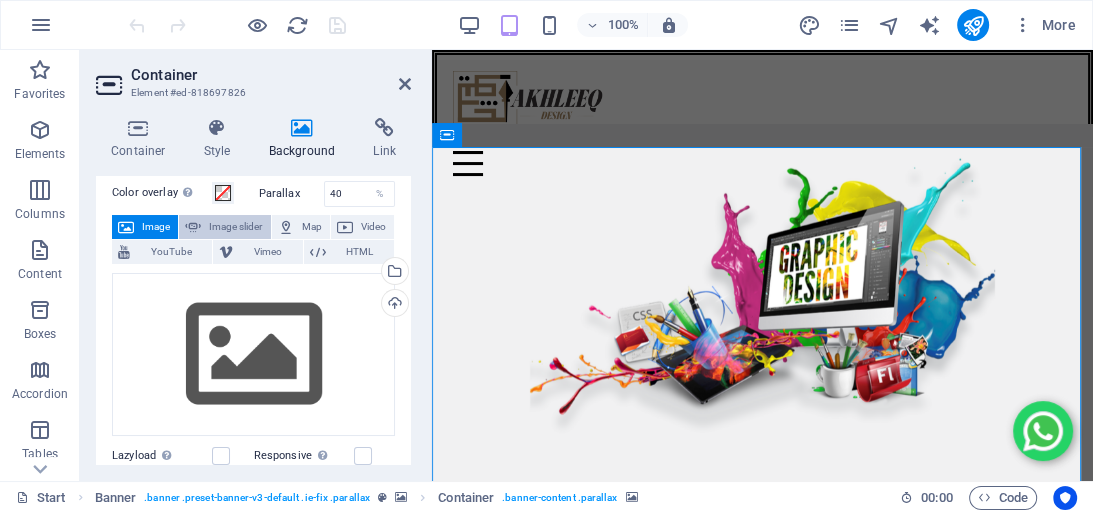 select on "ms" 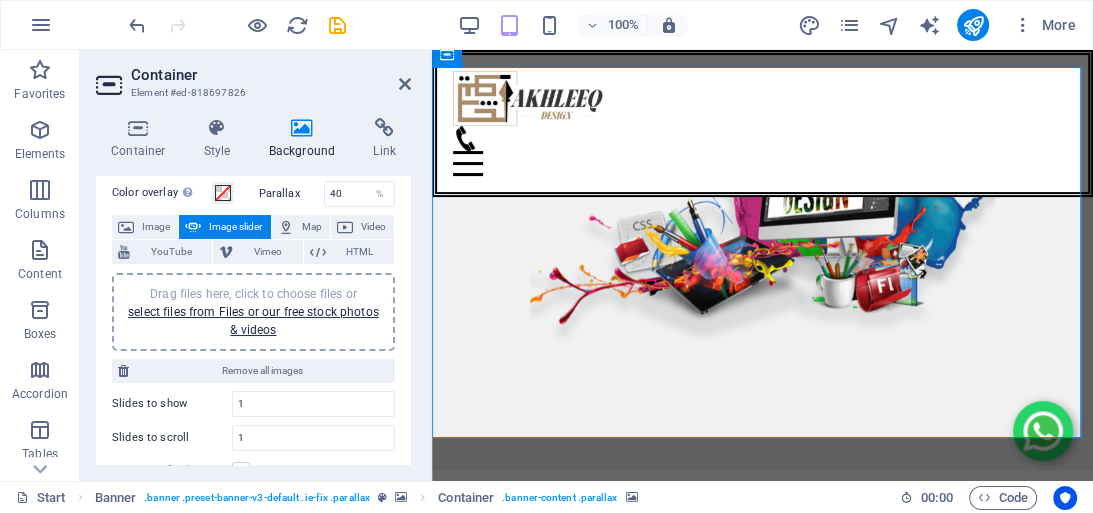 scroll, scrollTop: 80, scrollLeft: 0, axis: vertical 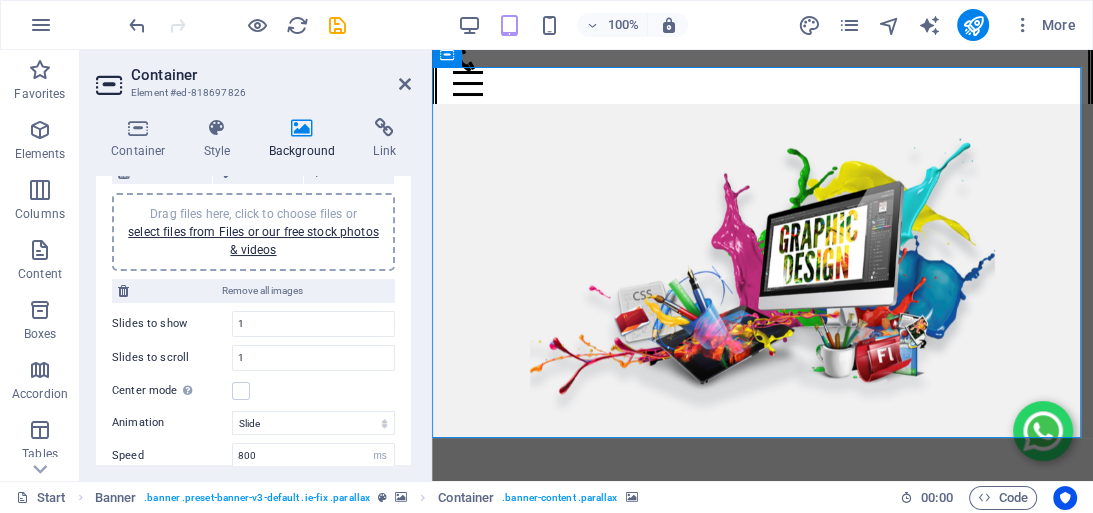 click at bounding box center [972, 25] 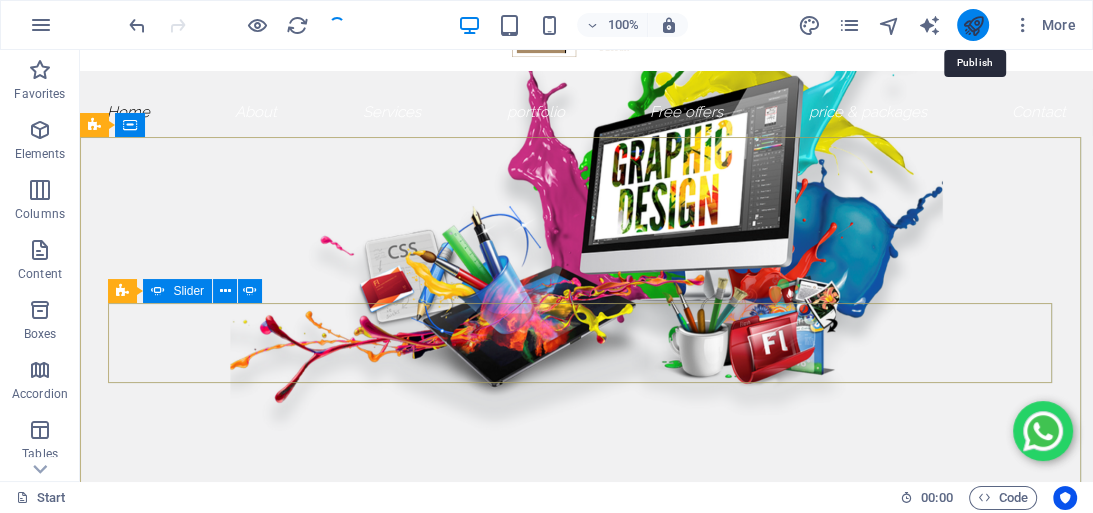 click at bounding box center (972, 25) 